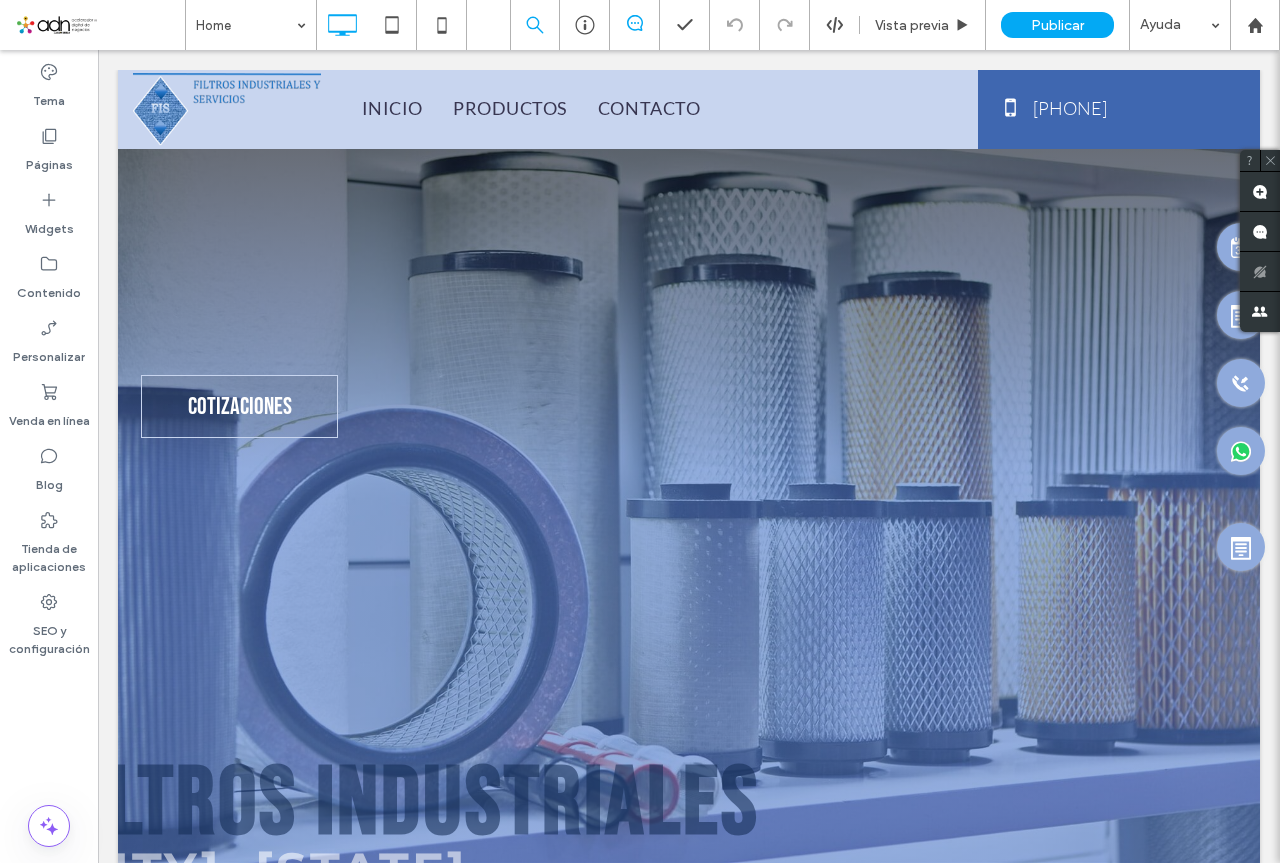 scroll, scrollTop: 0, scrollLeft: 0, axis: both 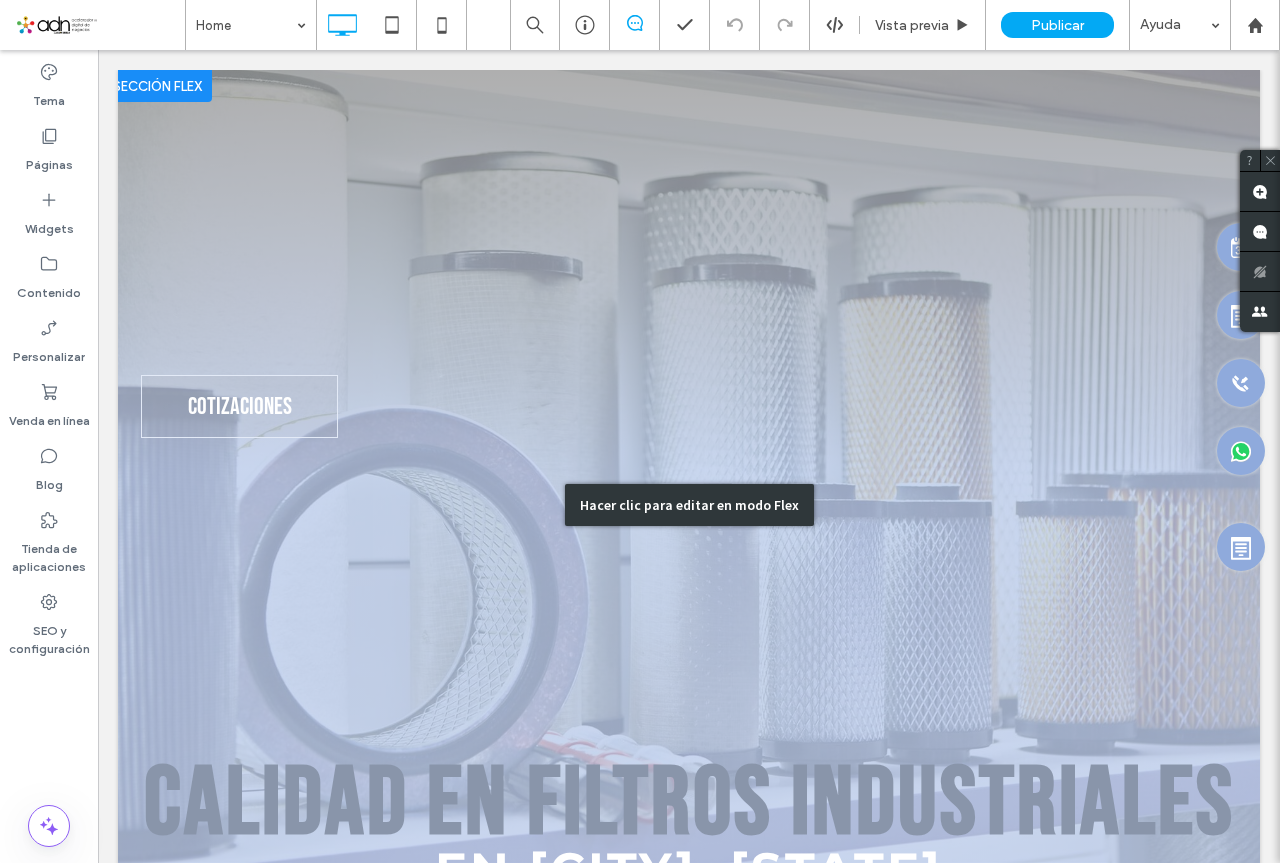 click on "Hacer clic para editar en modo Flex" at bounding box center [689, 504] 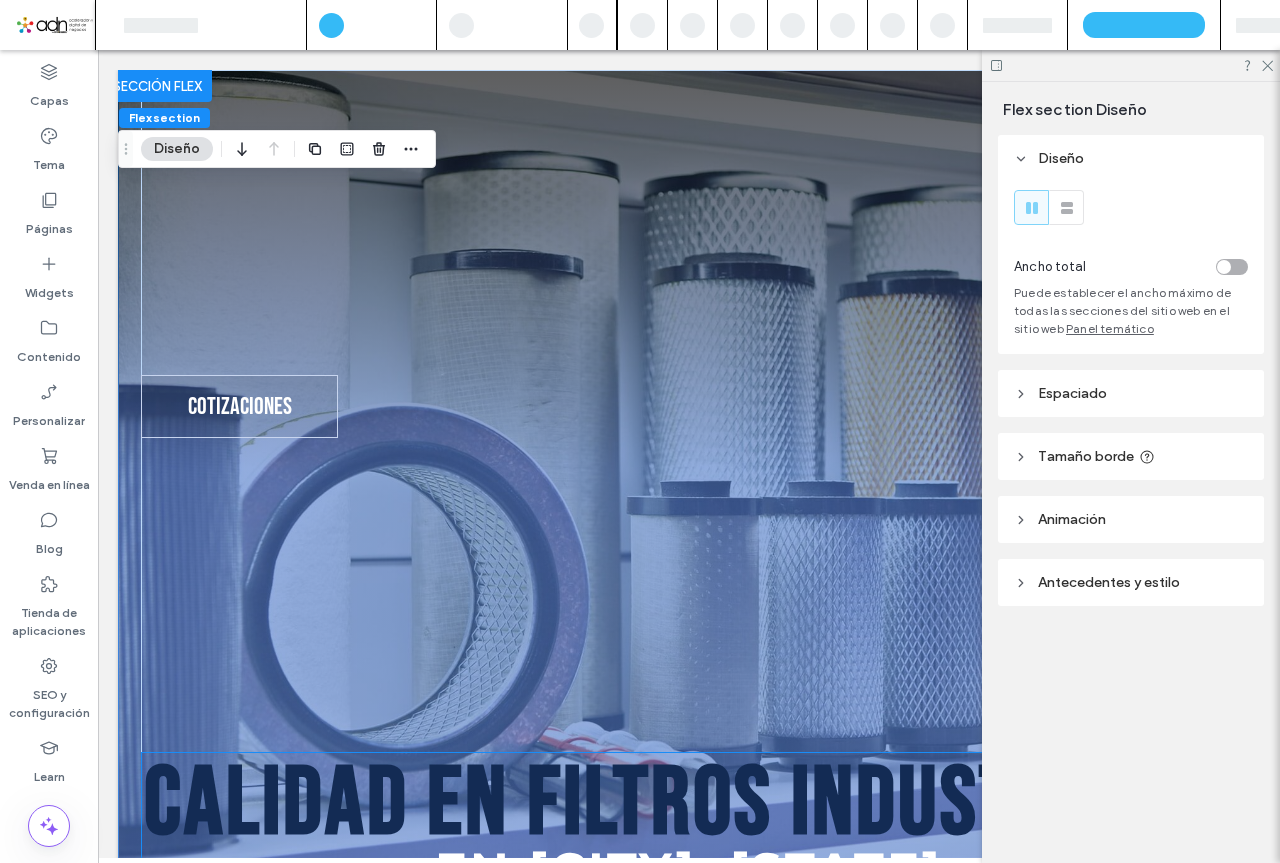 click on "Calidad en filtros industriales" at bounding box center (689, 804) 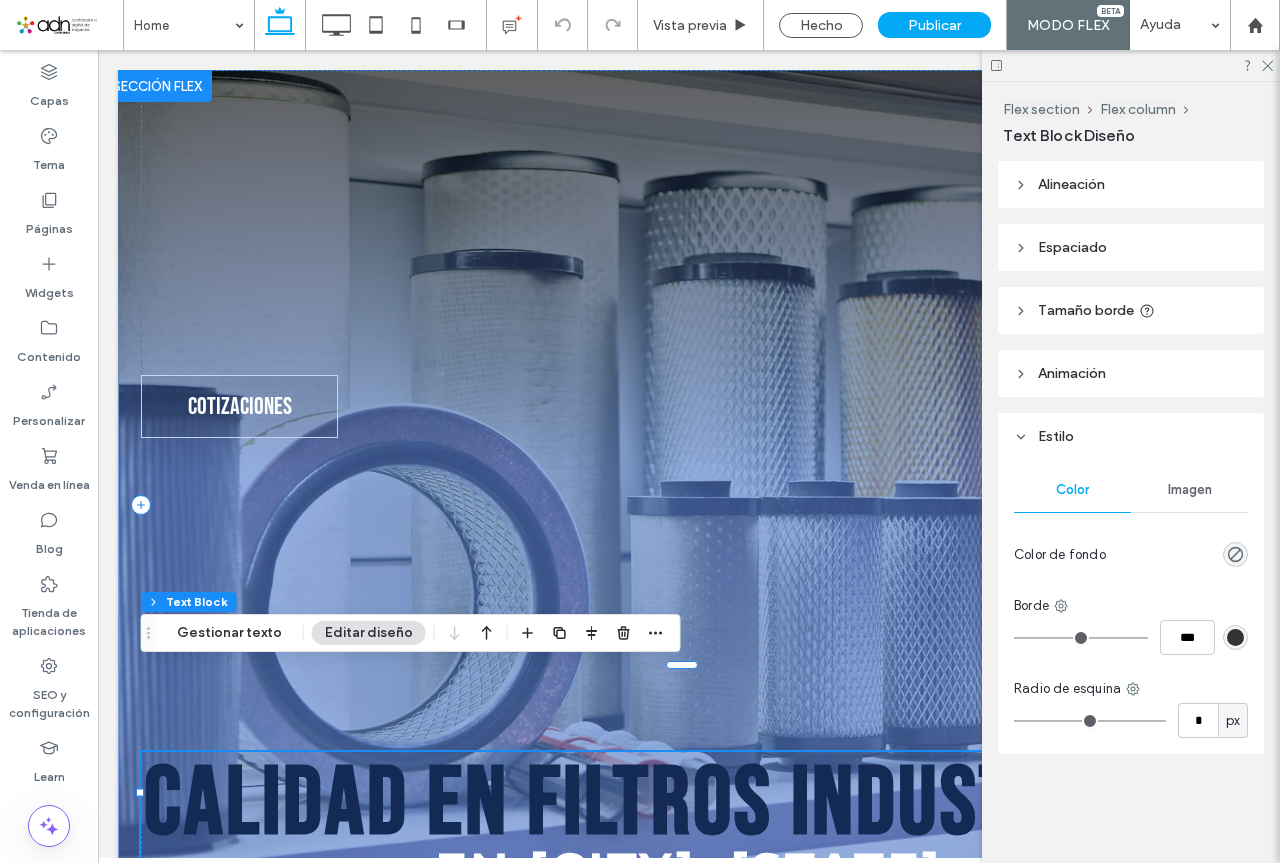 click on "Calidad en filtros industriales" at bounding box center (689, 804) 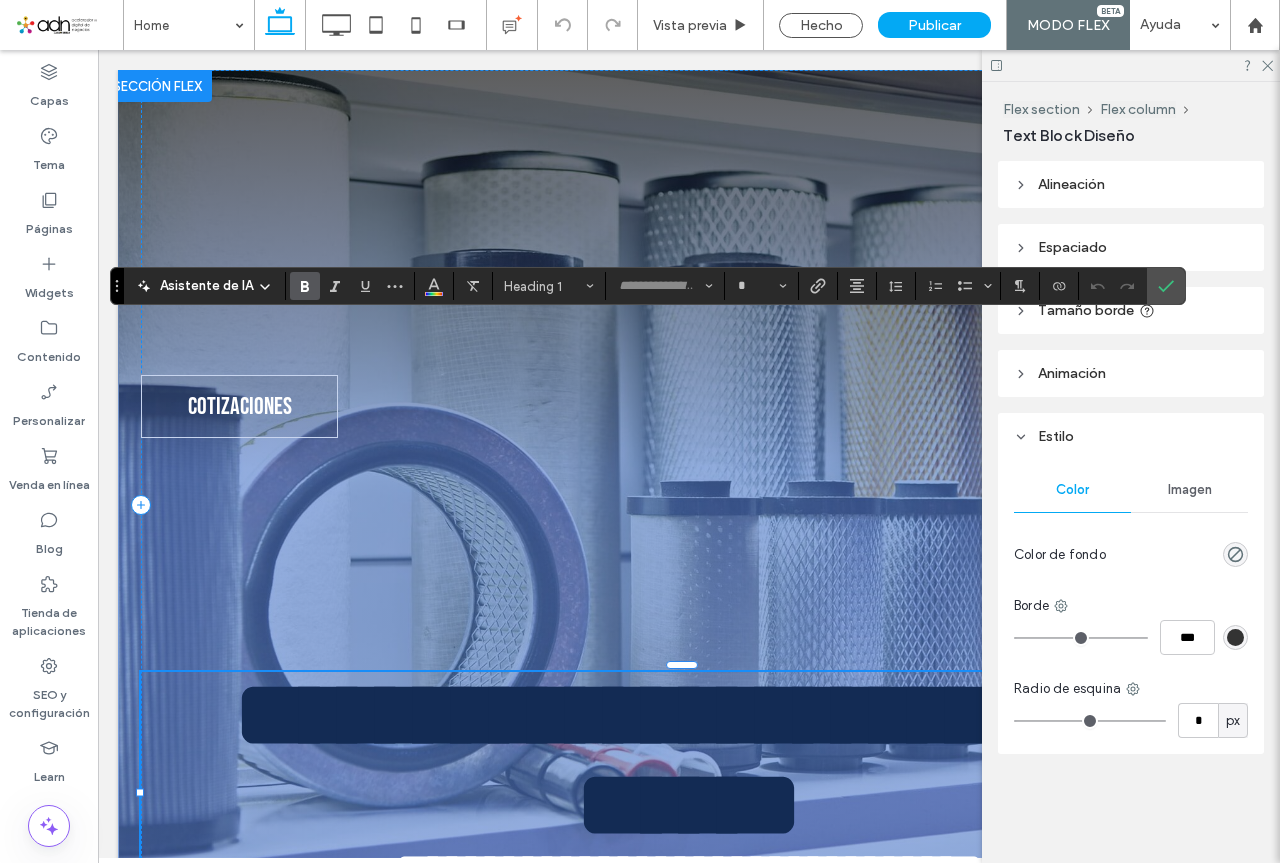 scroll, scrollTop: 346, scrollLeft: 0, axis: vertical 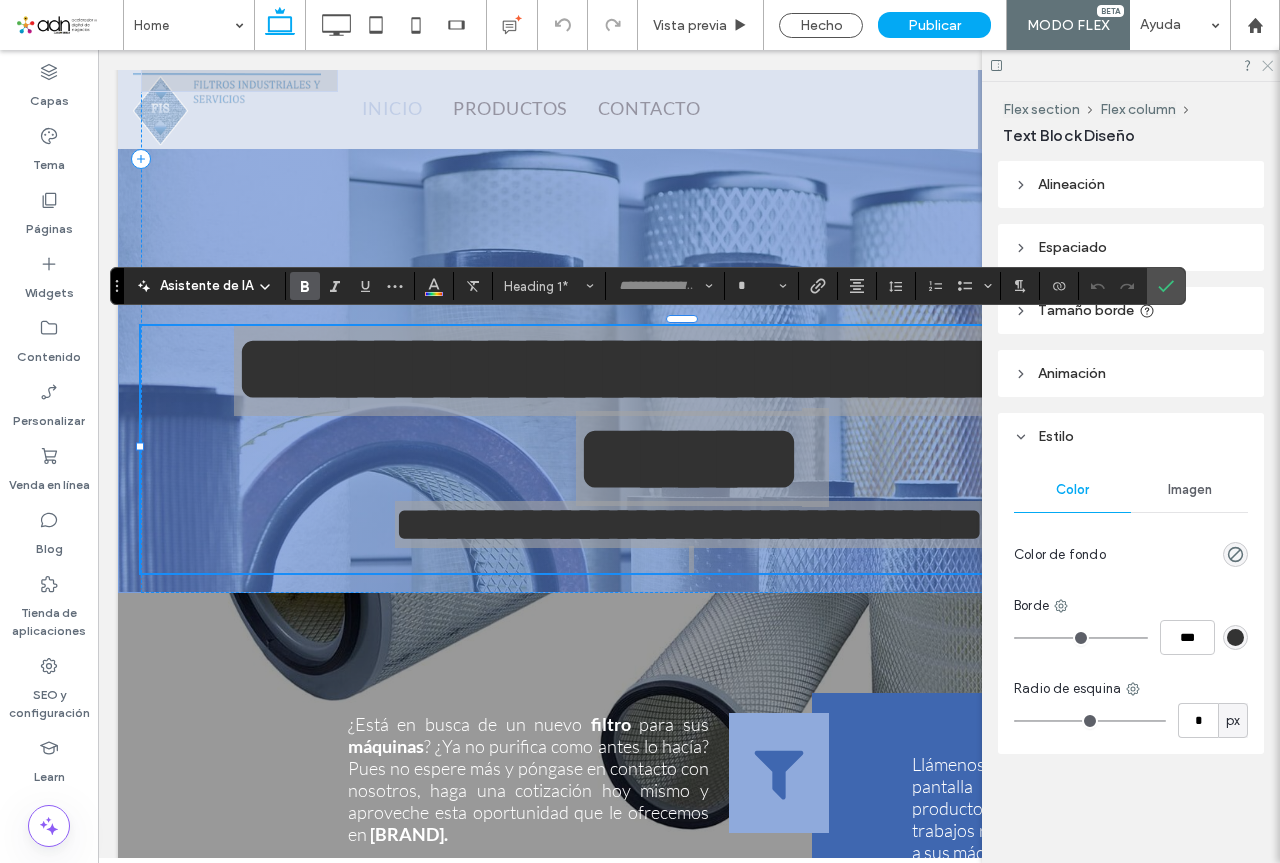 click 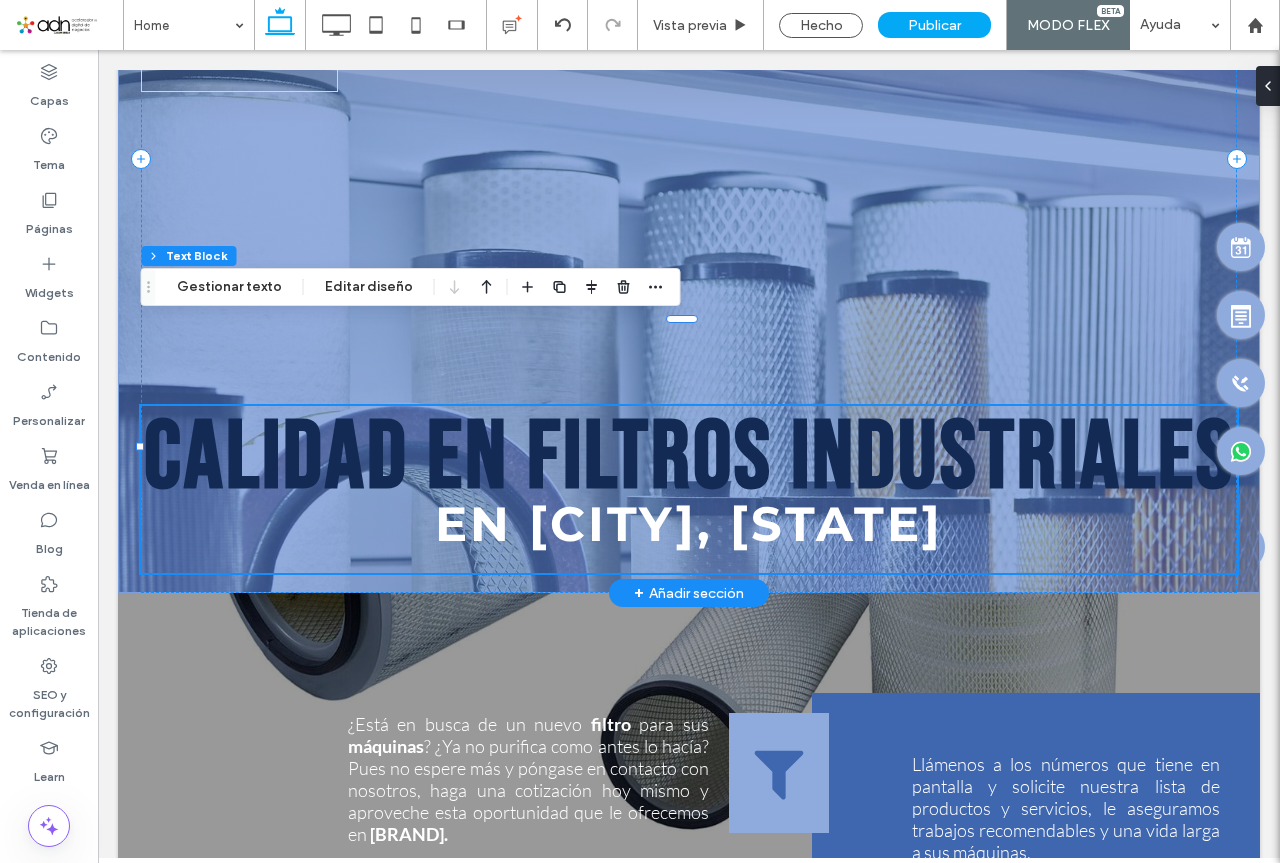 click on "Calidad en filtros industriales" at bounding box center (689, 458) 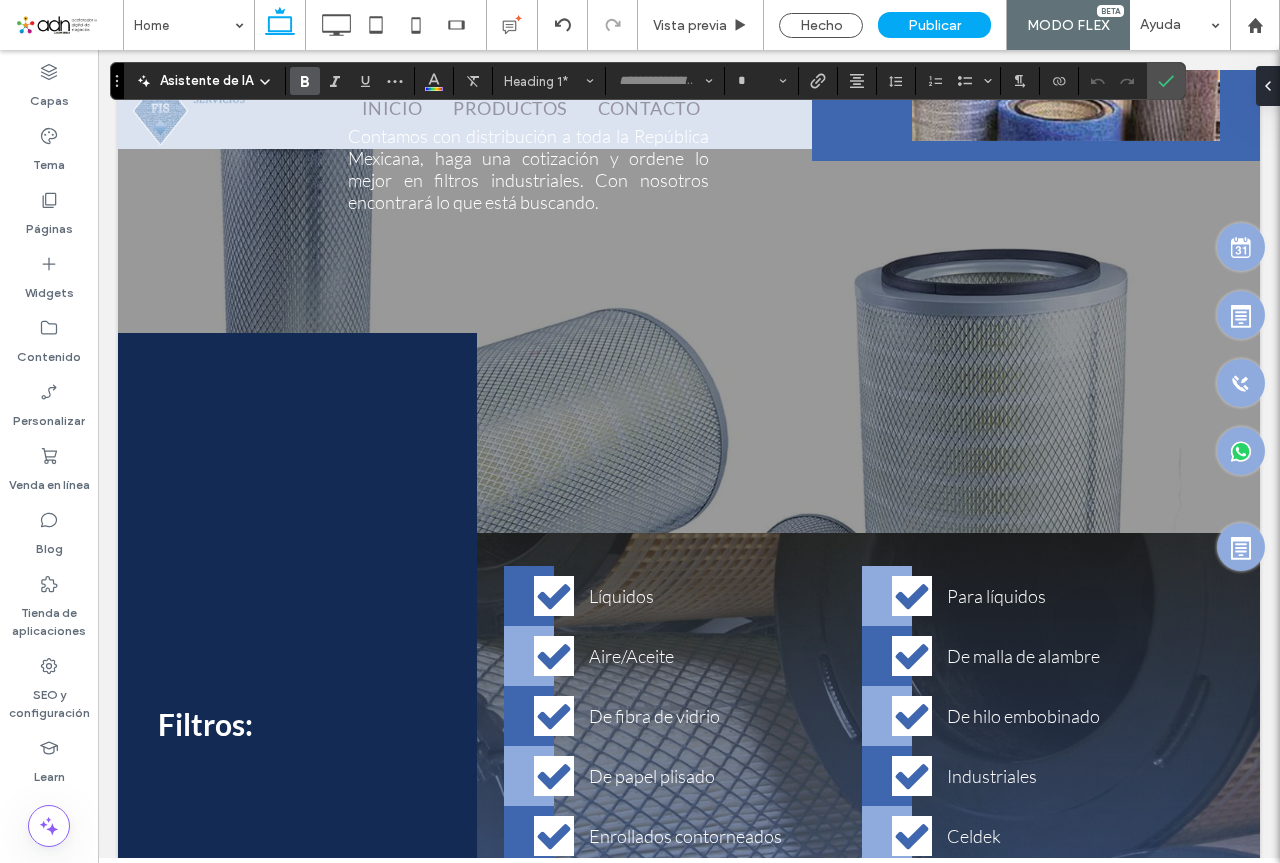 scroll, scrollTop: 1746, scrollLeft: 0, axis: vertical 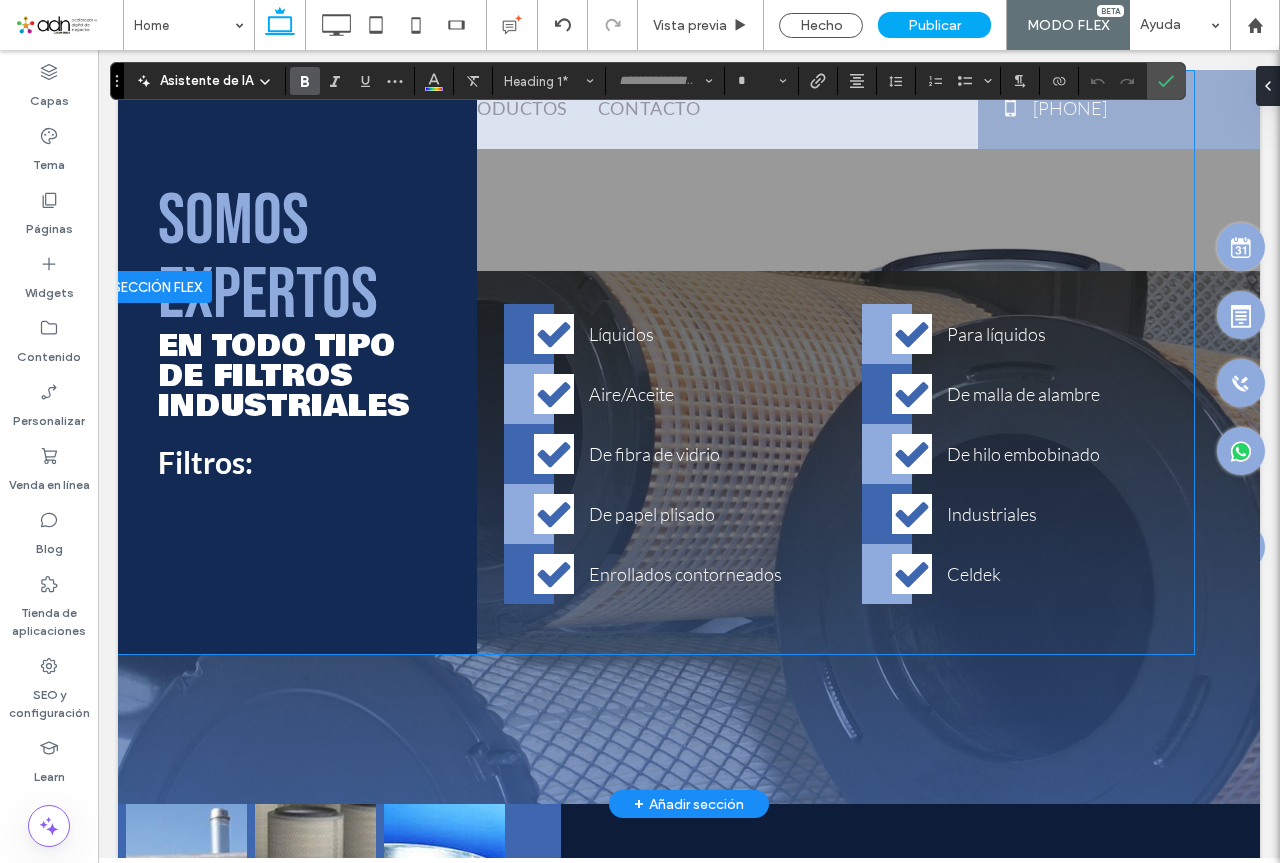 click on "SOMOS" at bounding box center (233, 221) 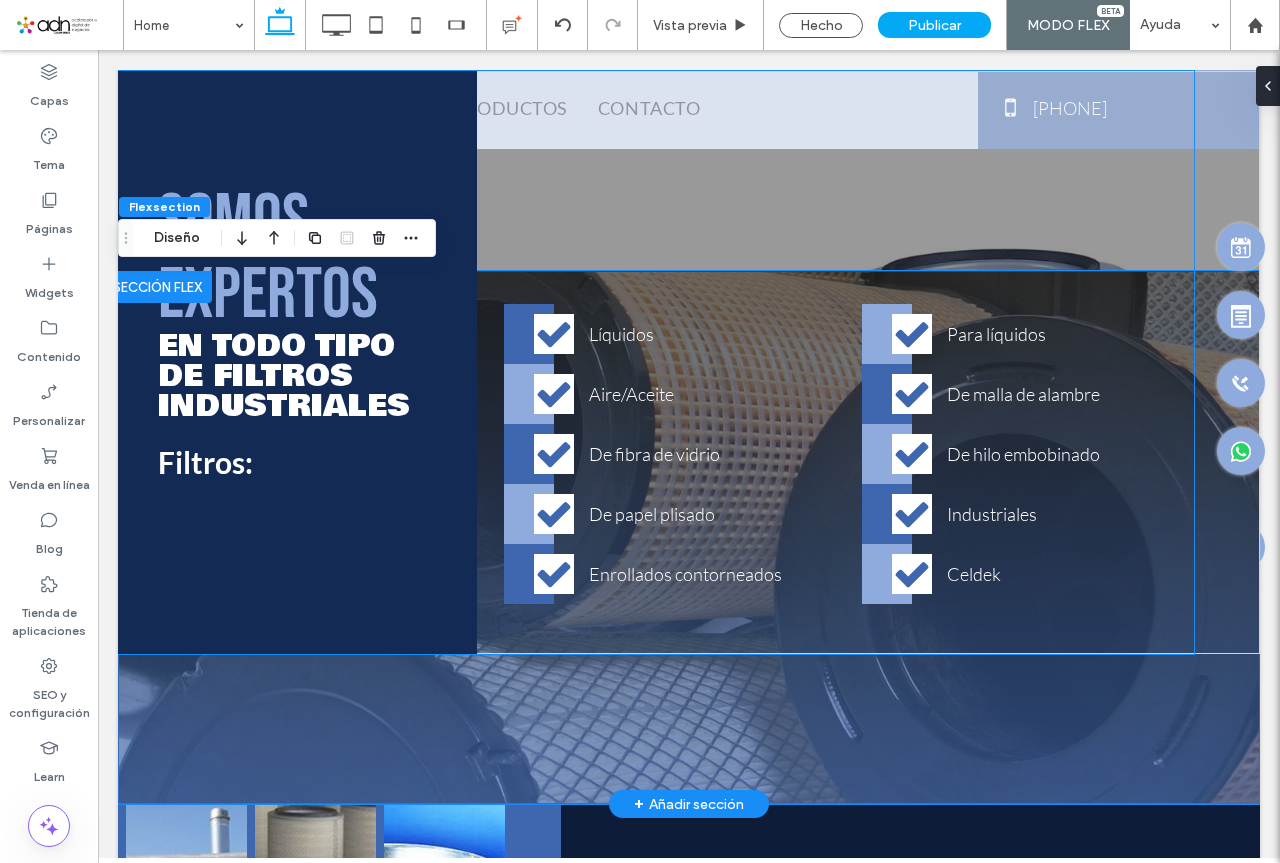 click on "SOMOS" at bounding box center [233, 221] 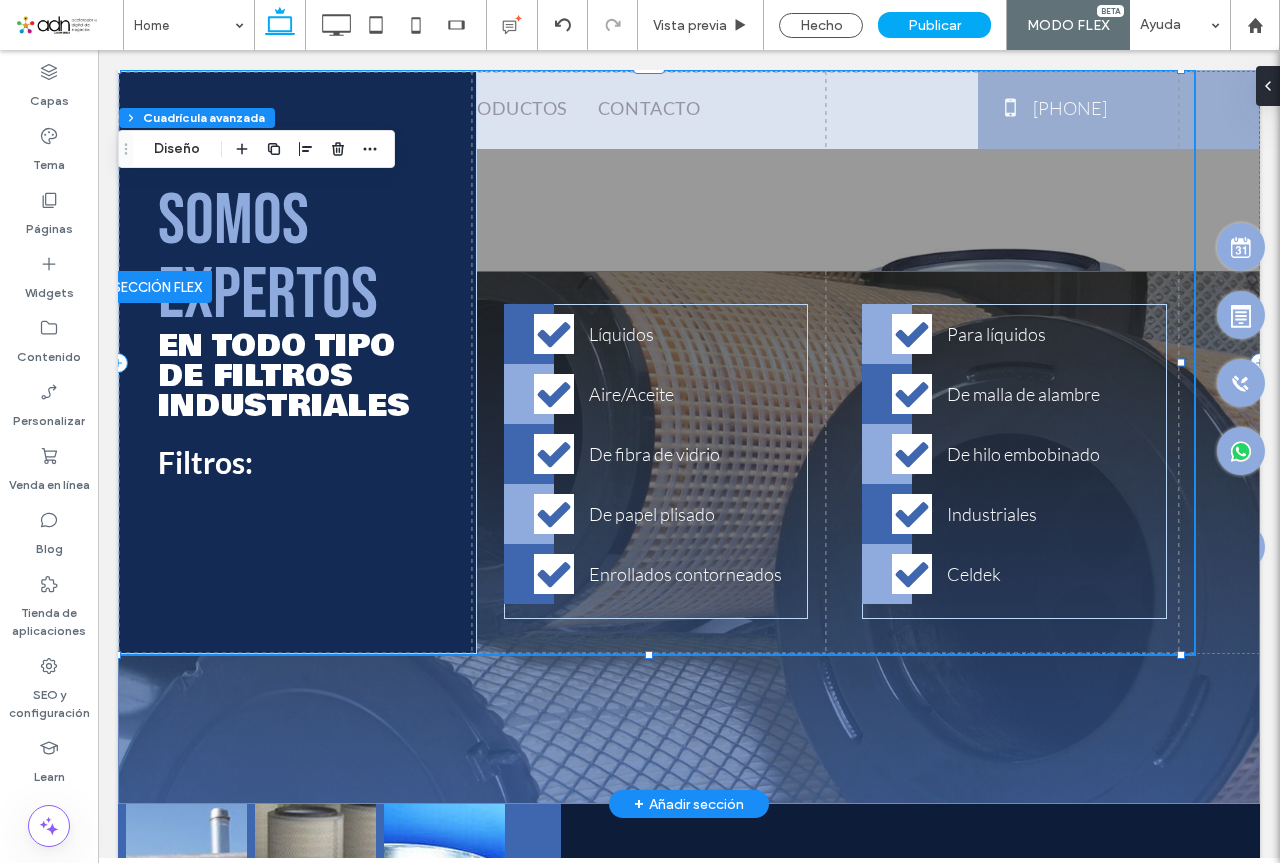 click on "SOMOS" at bounding box center (233, 221) 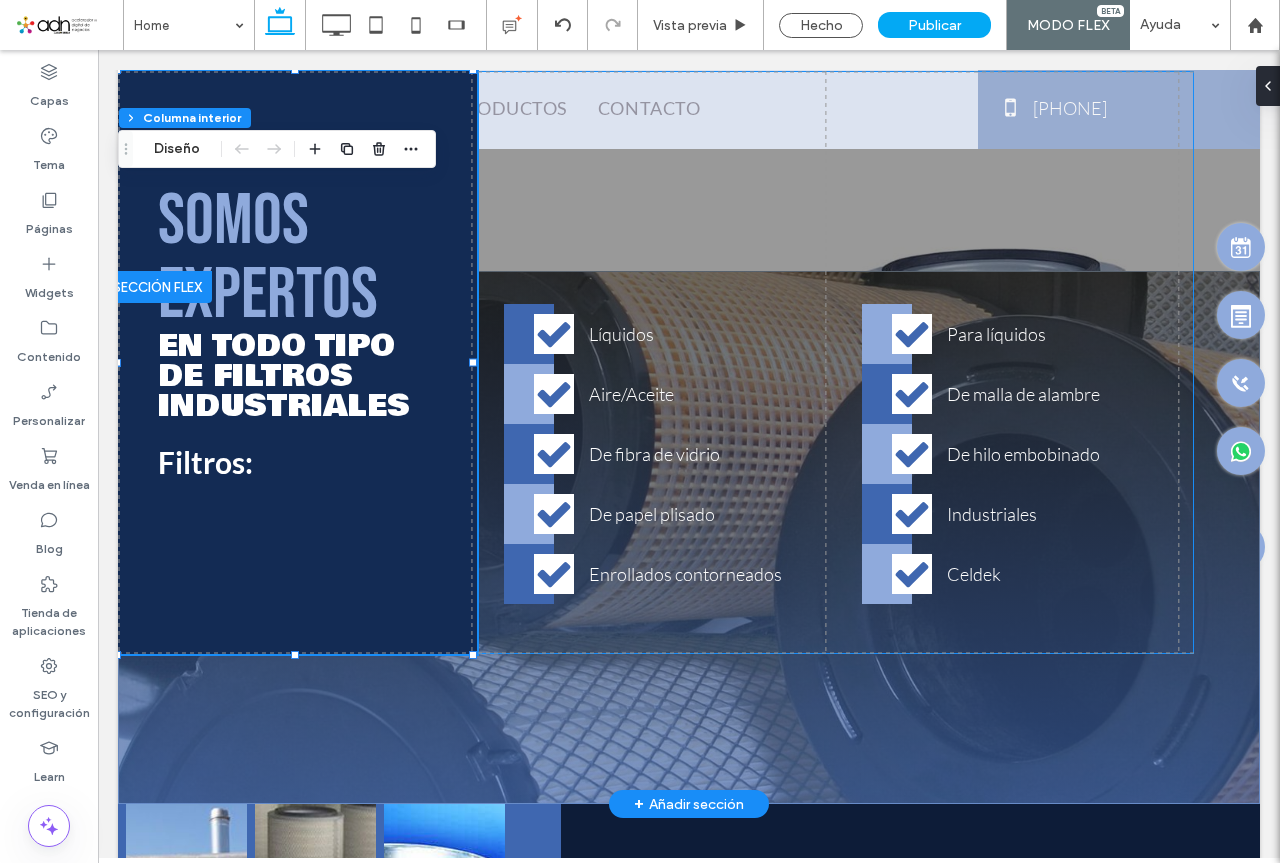 type on "**" 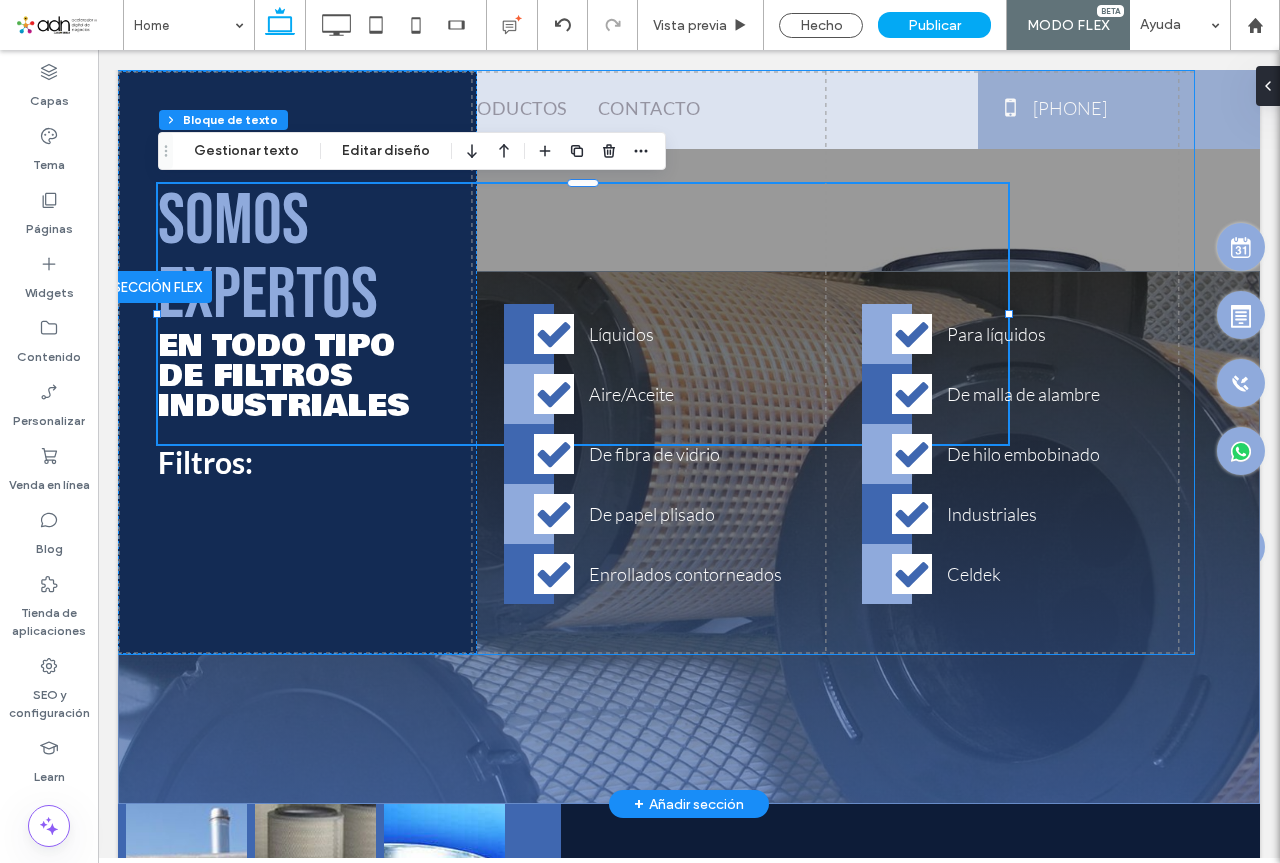 click on "SOMOS" at bounding box center (233, 221) 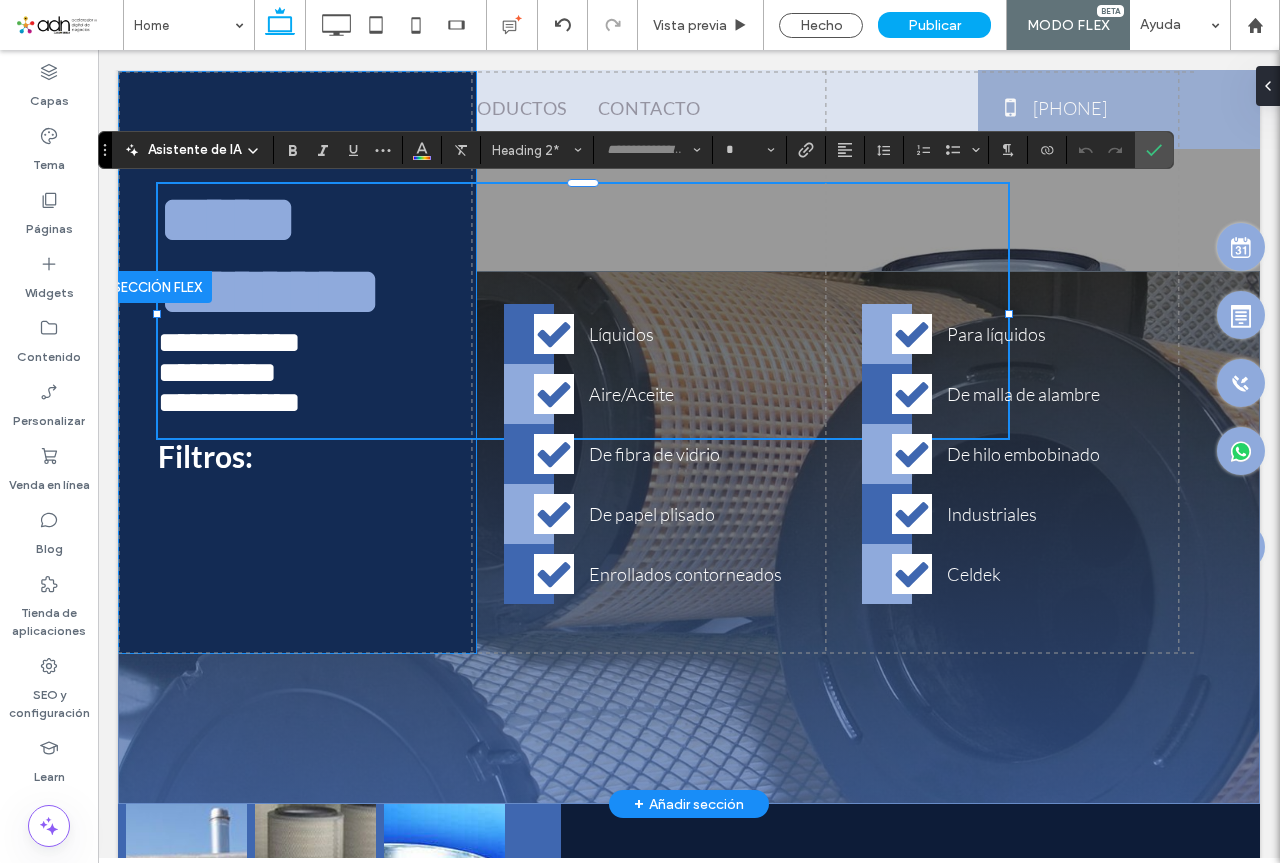 click on "**********" at bounding box center (297, 362) 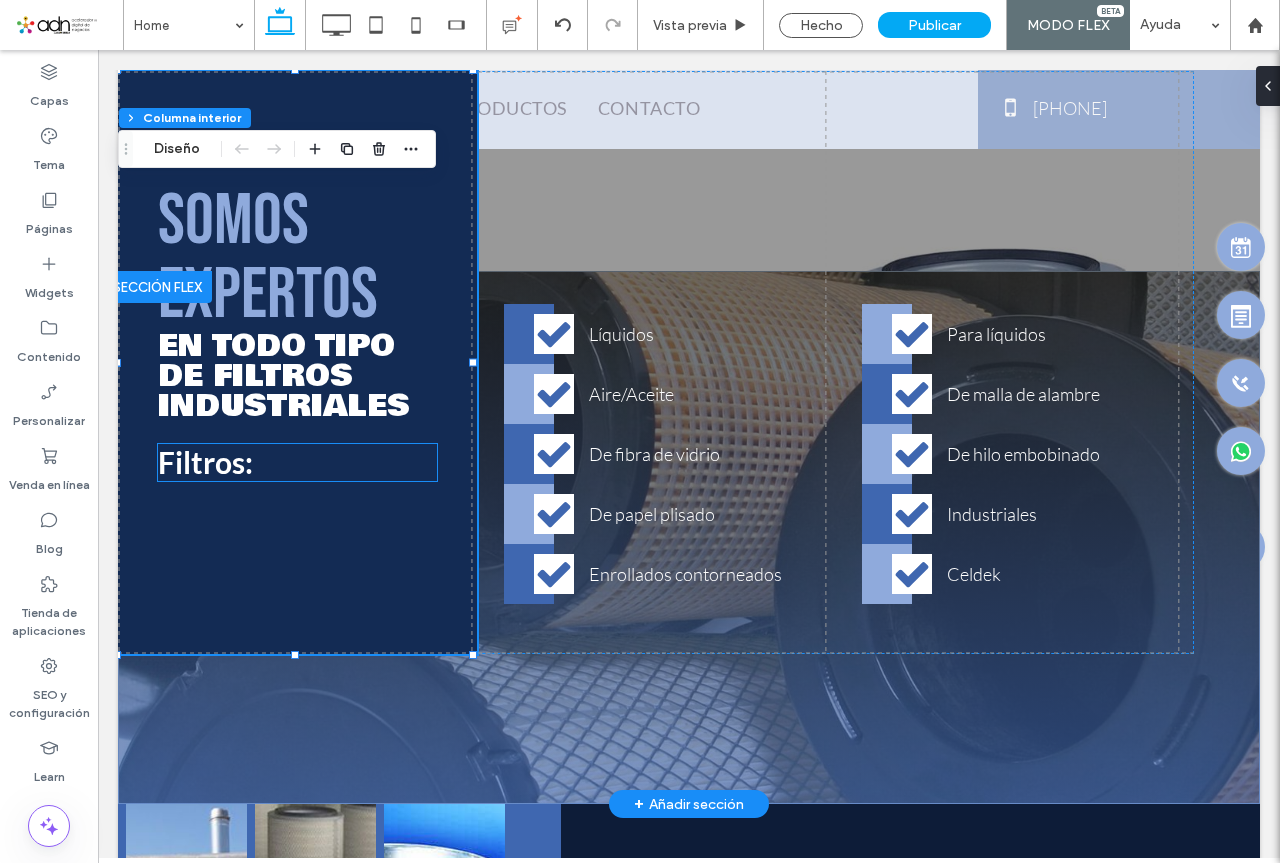 click on "Filtros:" at bounding box center [205, 462] 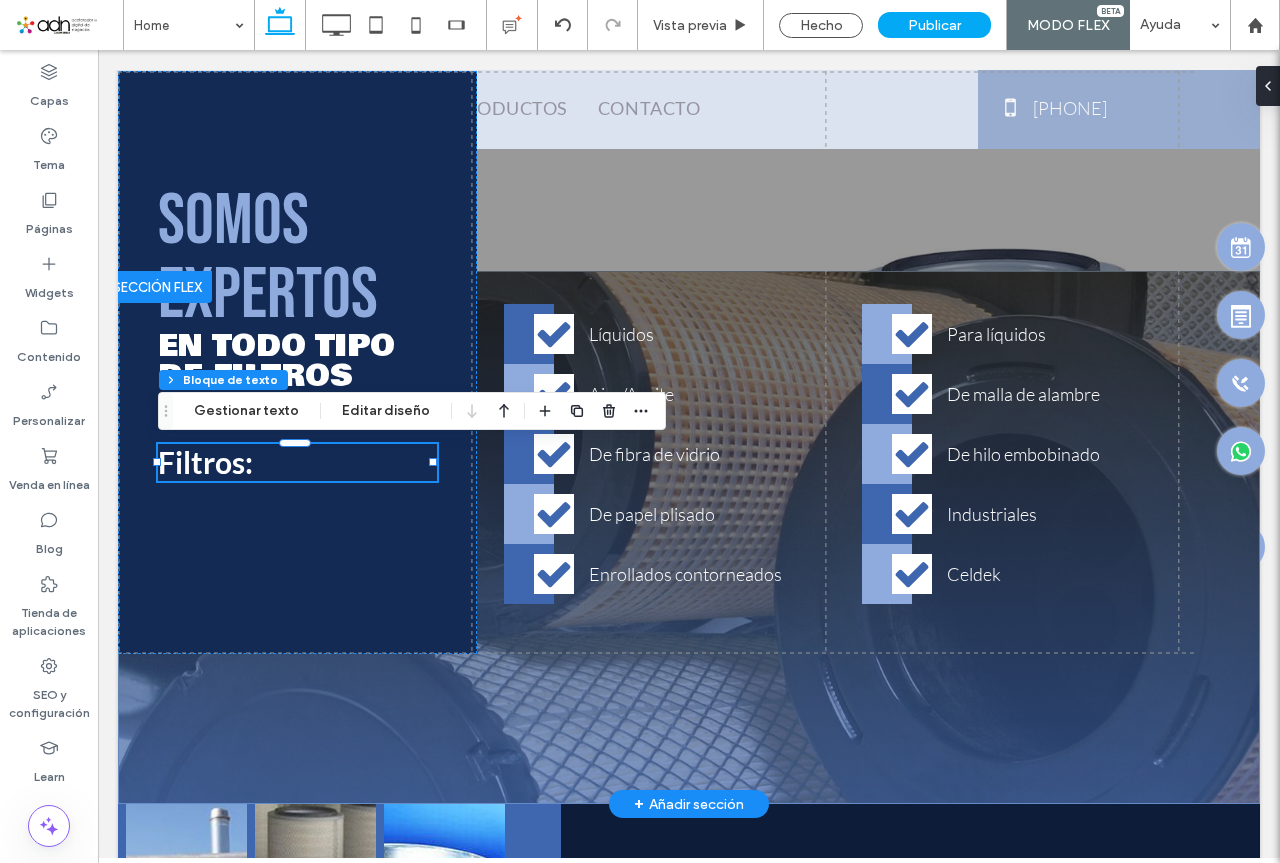 click on "Filtros:" at bounding box center [205, 462] 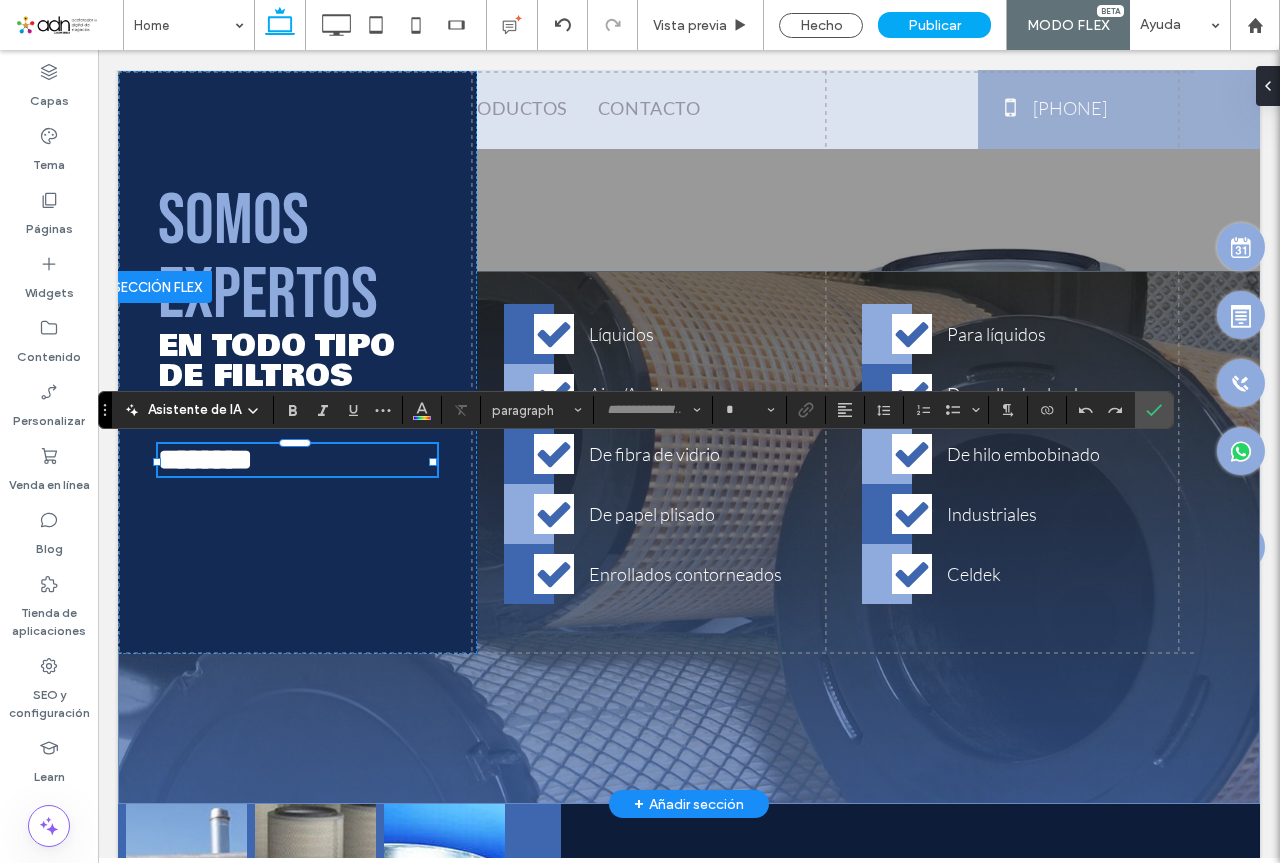 type on "****" 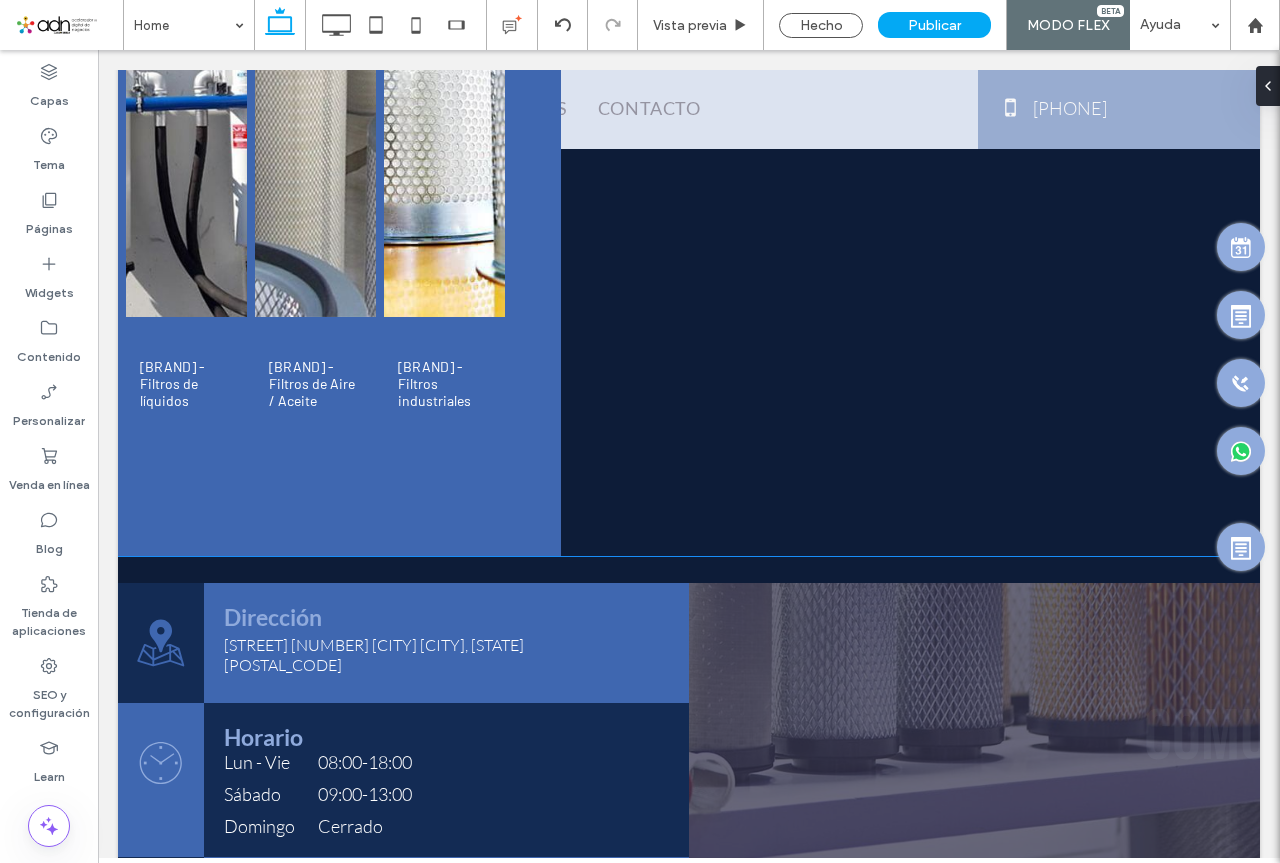 scroll, scrollTop: 2679, scrollLeft: 0, axis: vertical 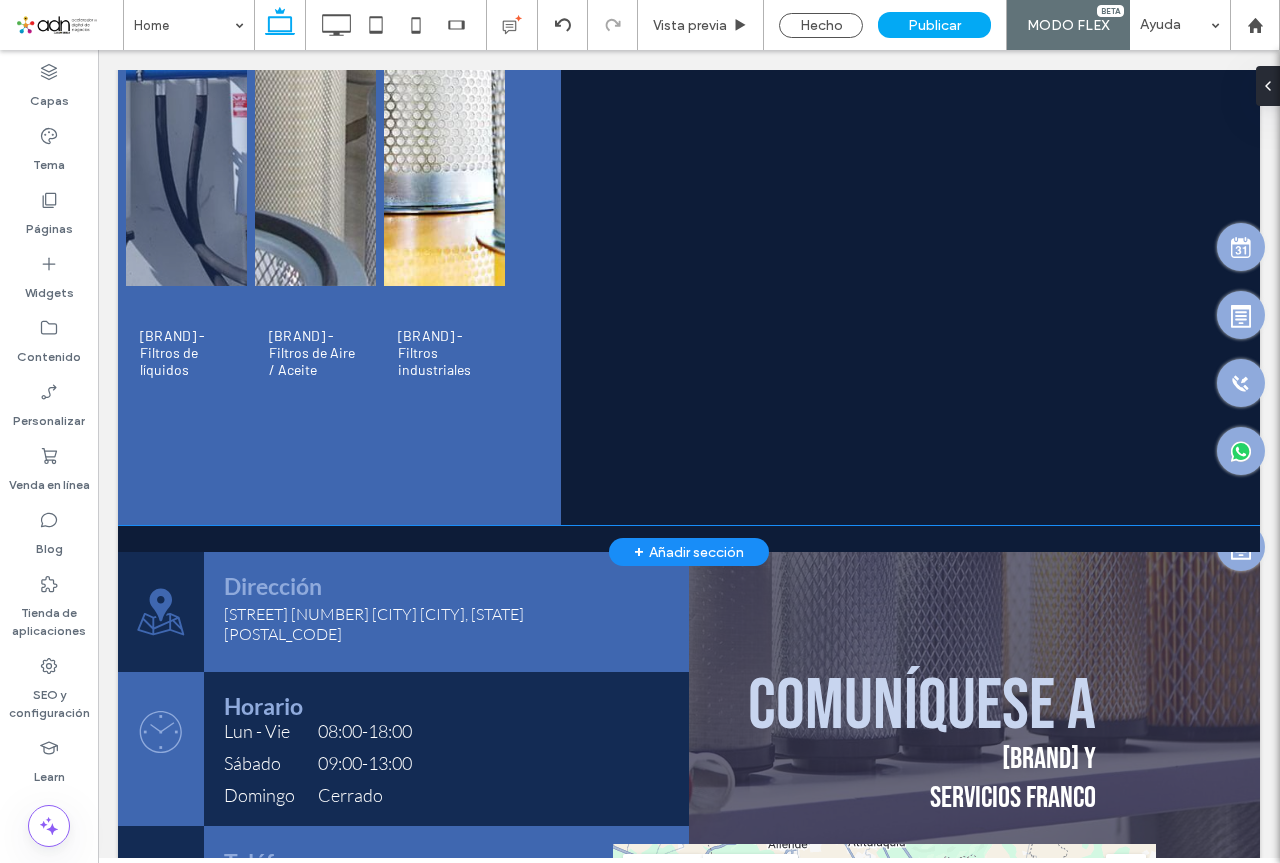 click on "[BRAND] -Filtros de líquidos" at bounding box center (186, 352) 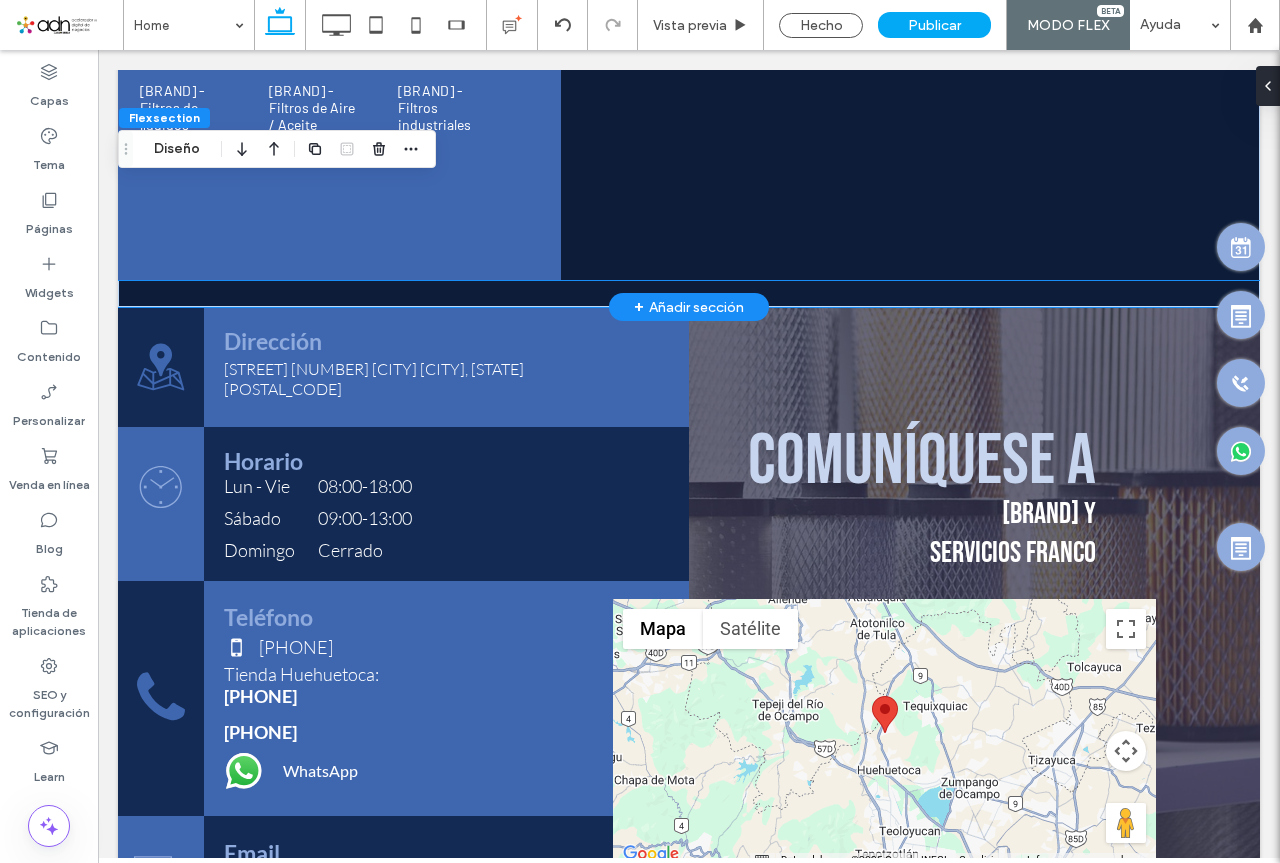scroll, scrollTop: 2967, scrollLeft: 0, axis: vertical 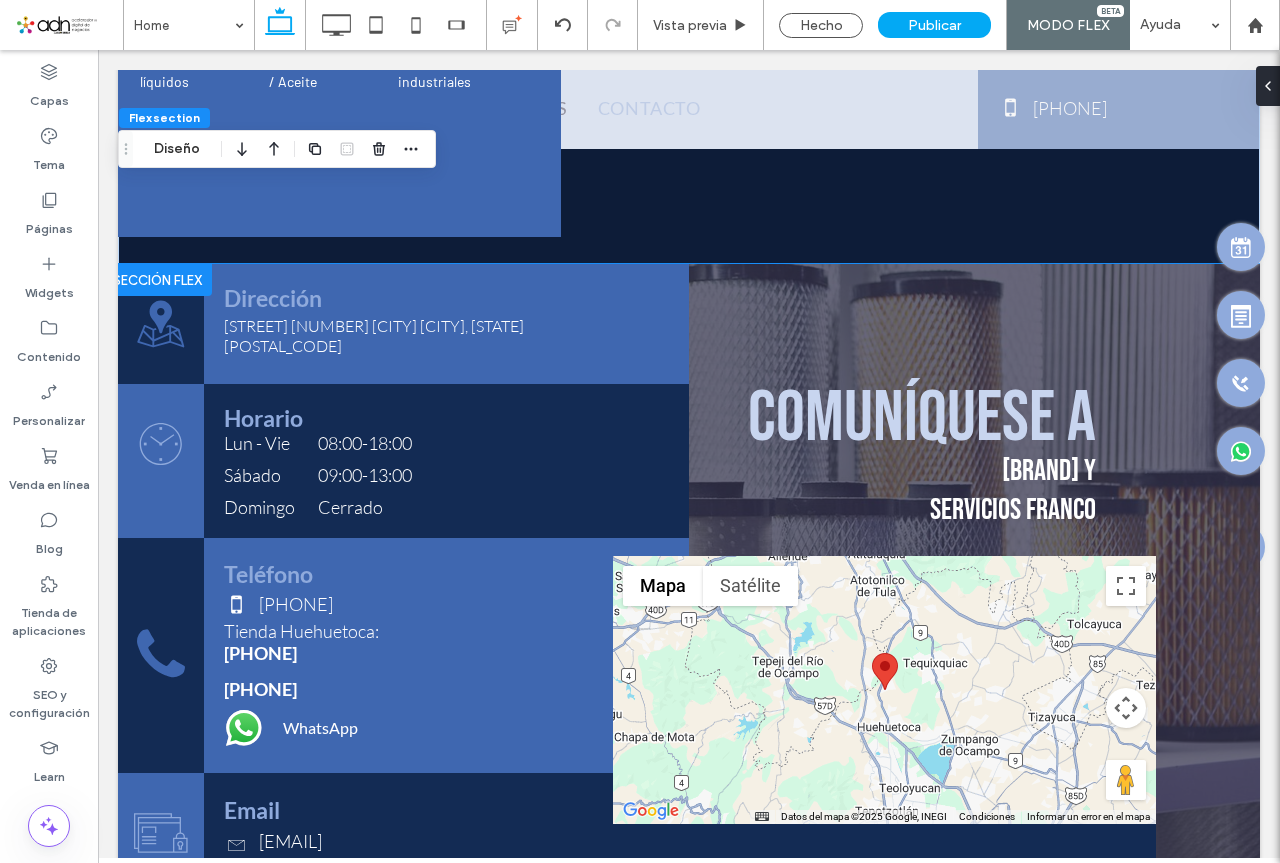 click on "Comuníquese a" at bounding box center [922, 418] 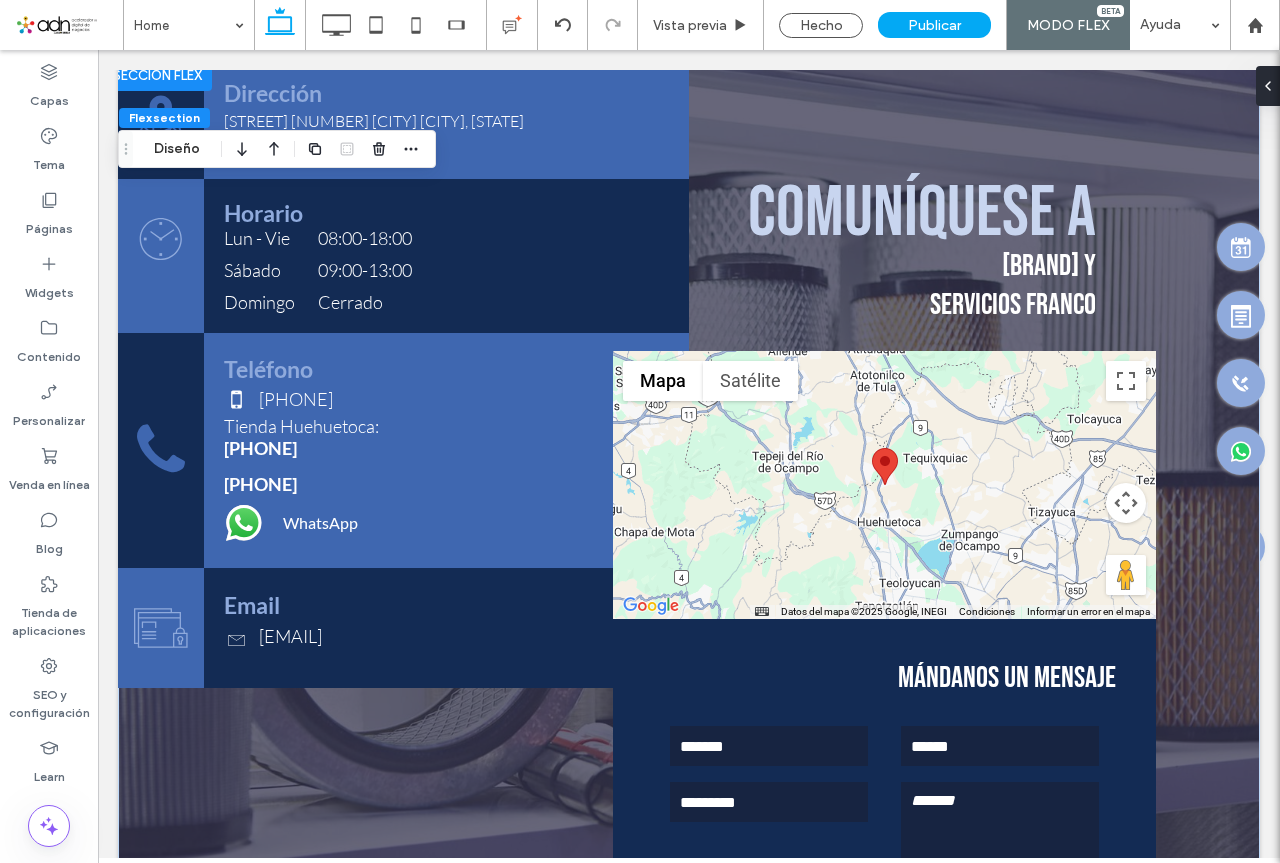 scroll, scrollTop: 3181, scrollLeft: 0, axis: vertical 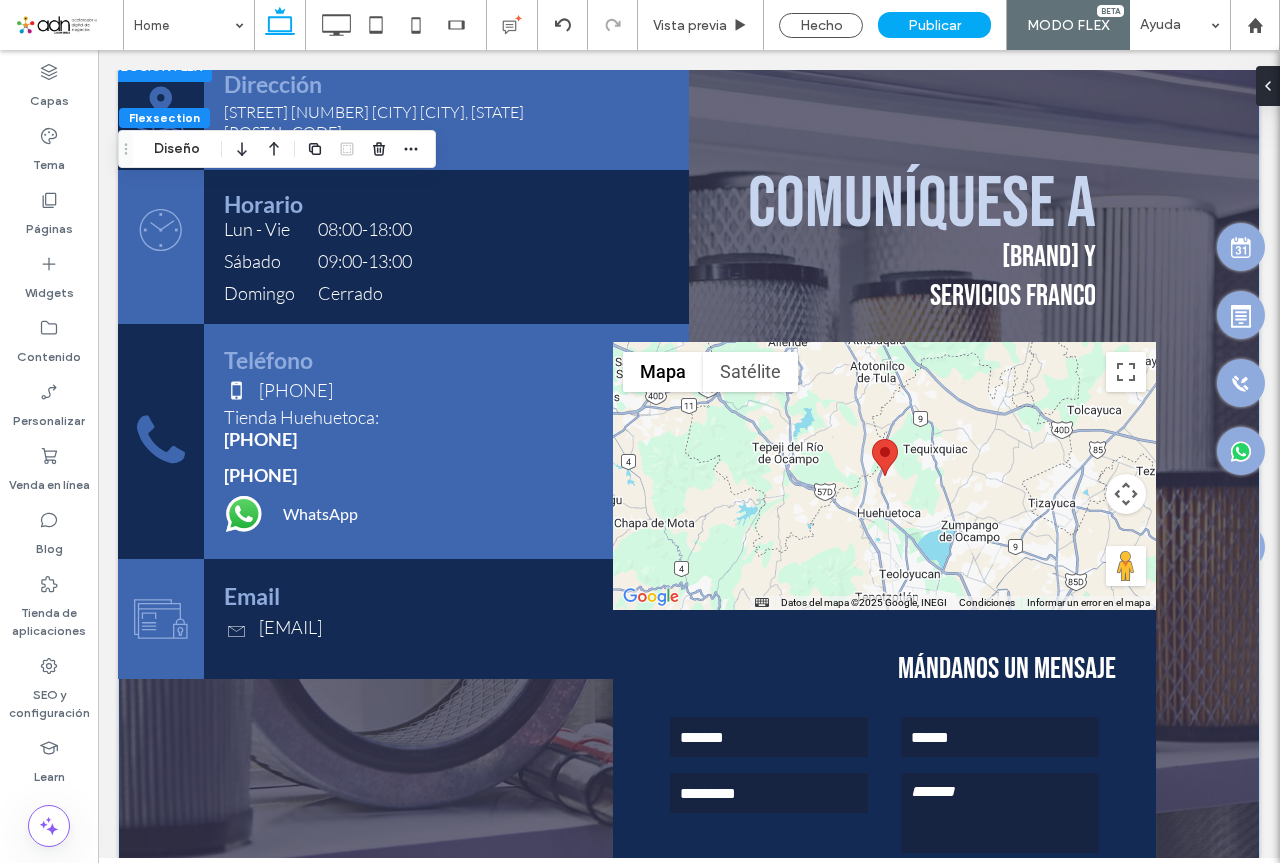 click on "Comuníquese a" at bounding box center [922, 204] 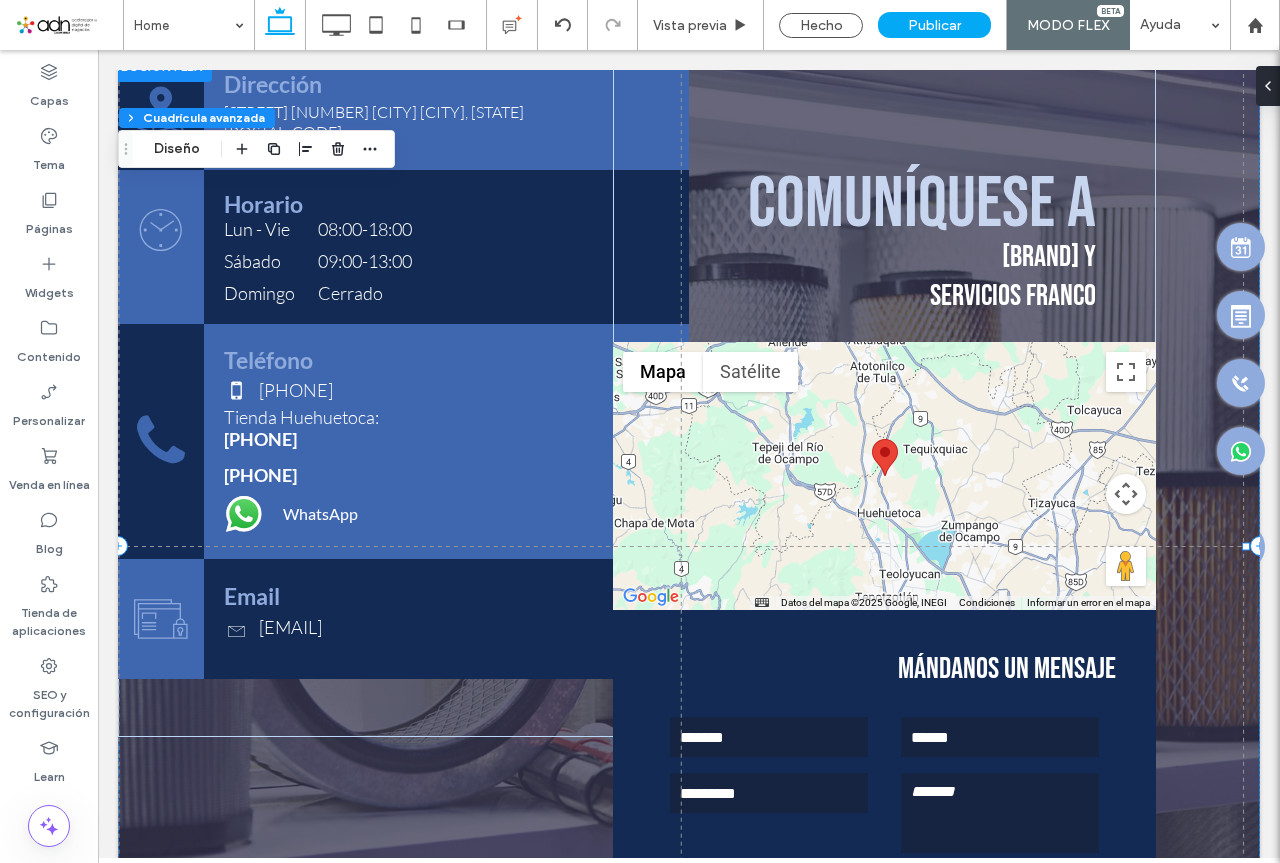 click on "Comuníquese a" at bounding box center (922, 204) 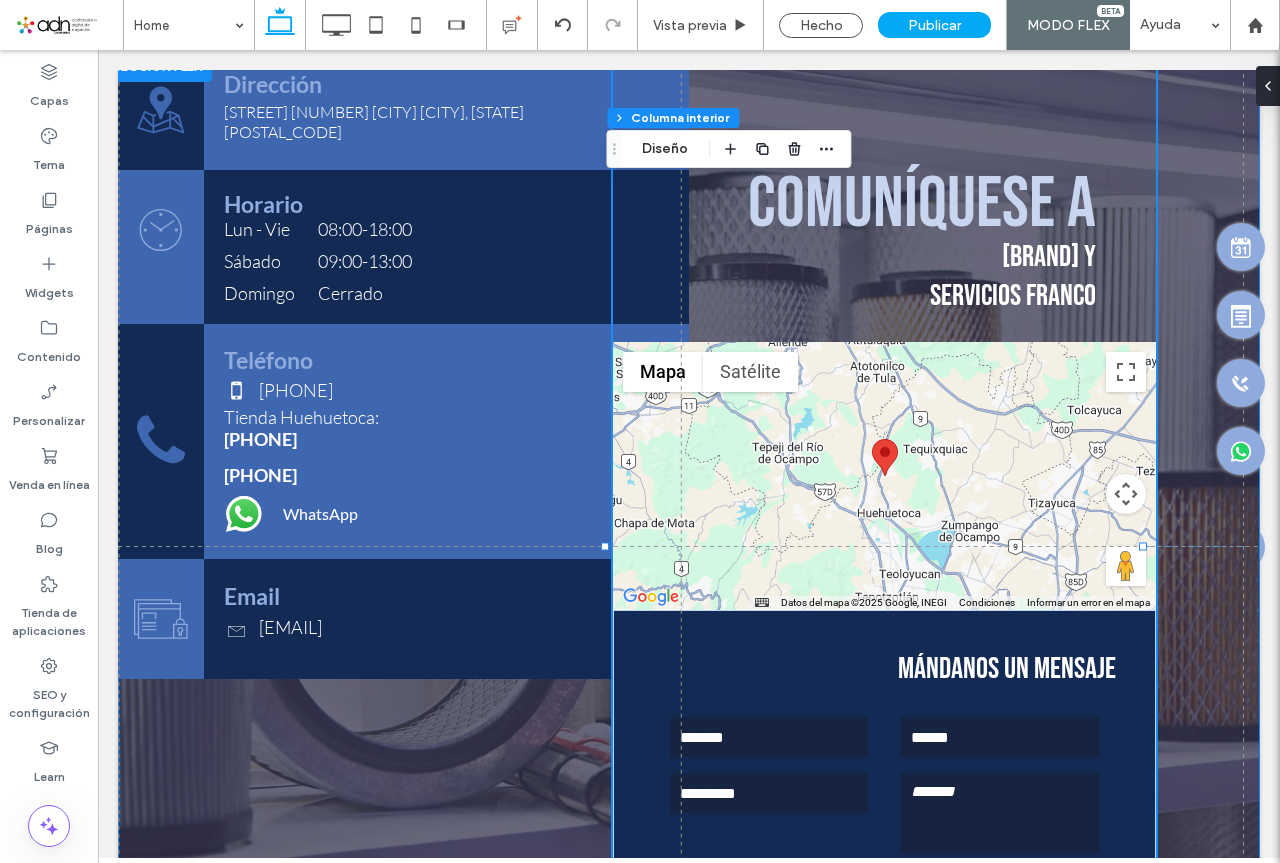 type on "**" 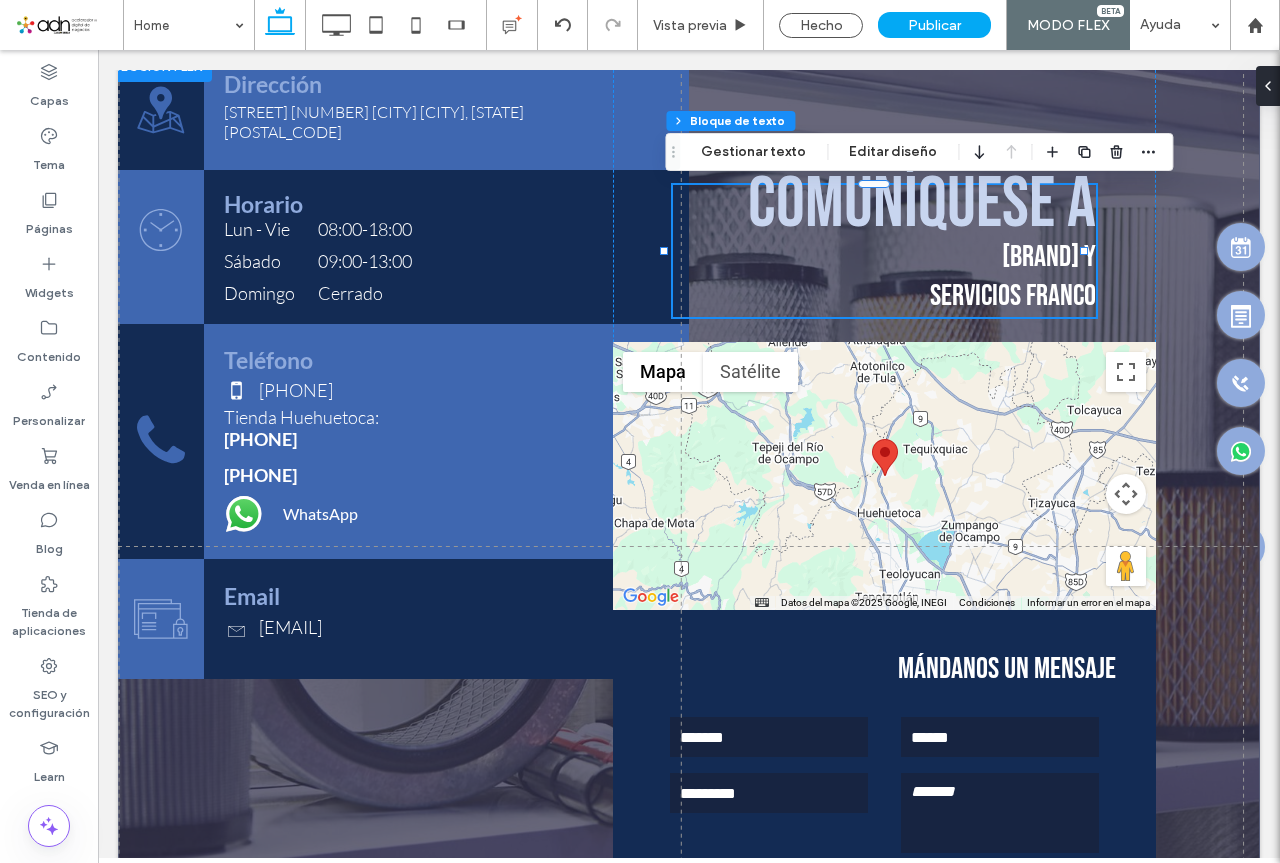 click on "Comuníquese a" at bounding box center (922, 204) 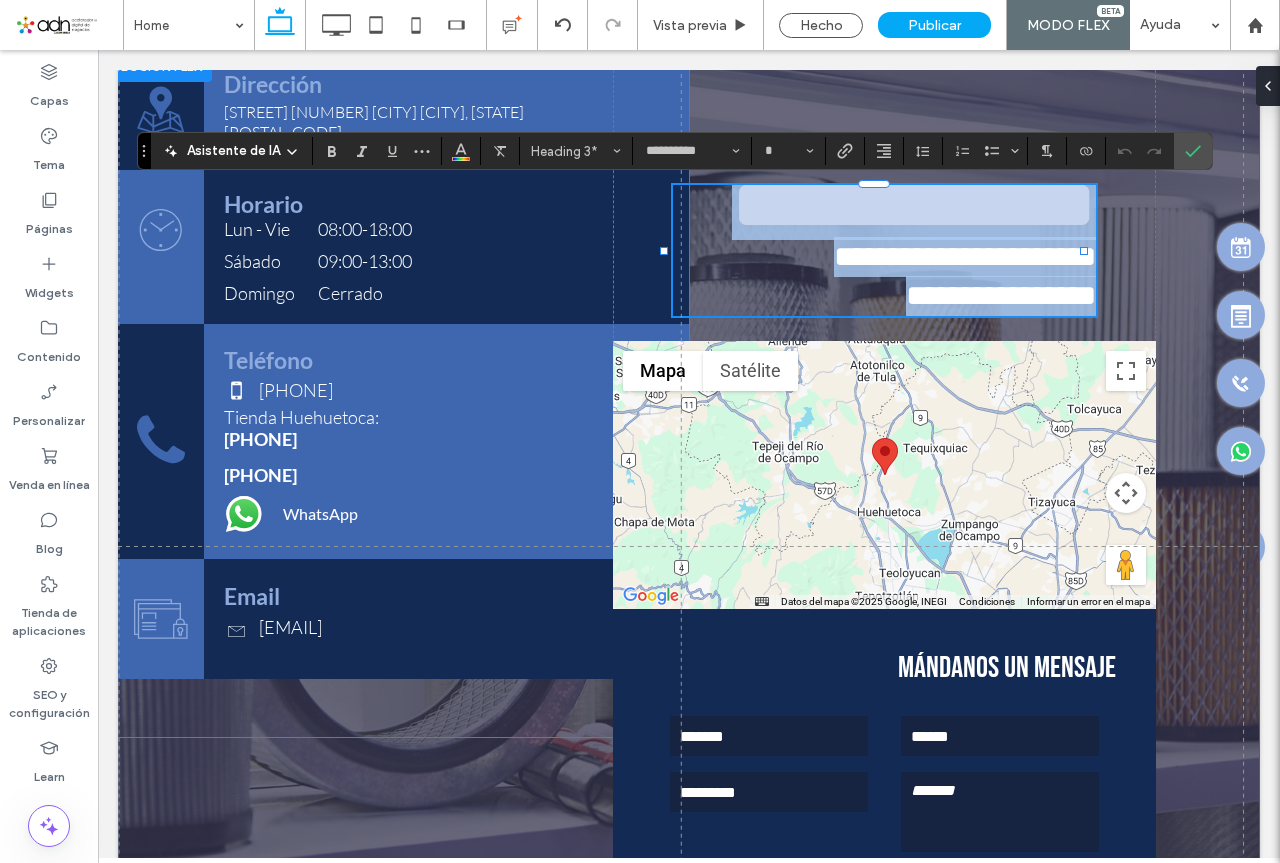 click on "Horario" at bounding box center [263, 204] 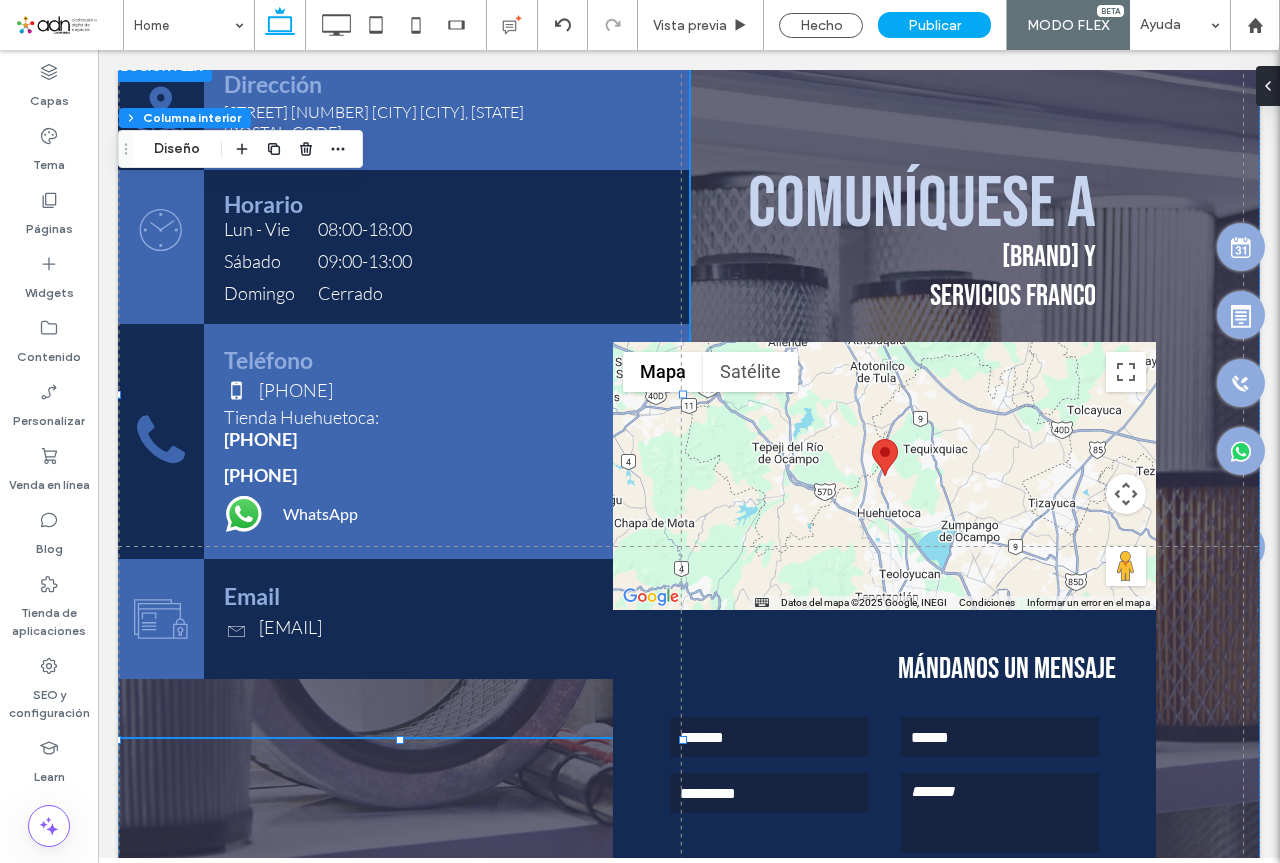 click on "Horario" at bounding box center (263, 204) 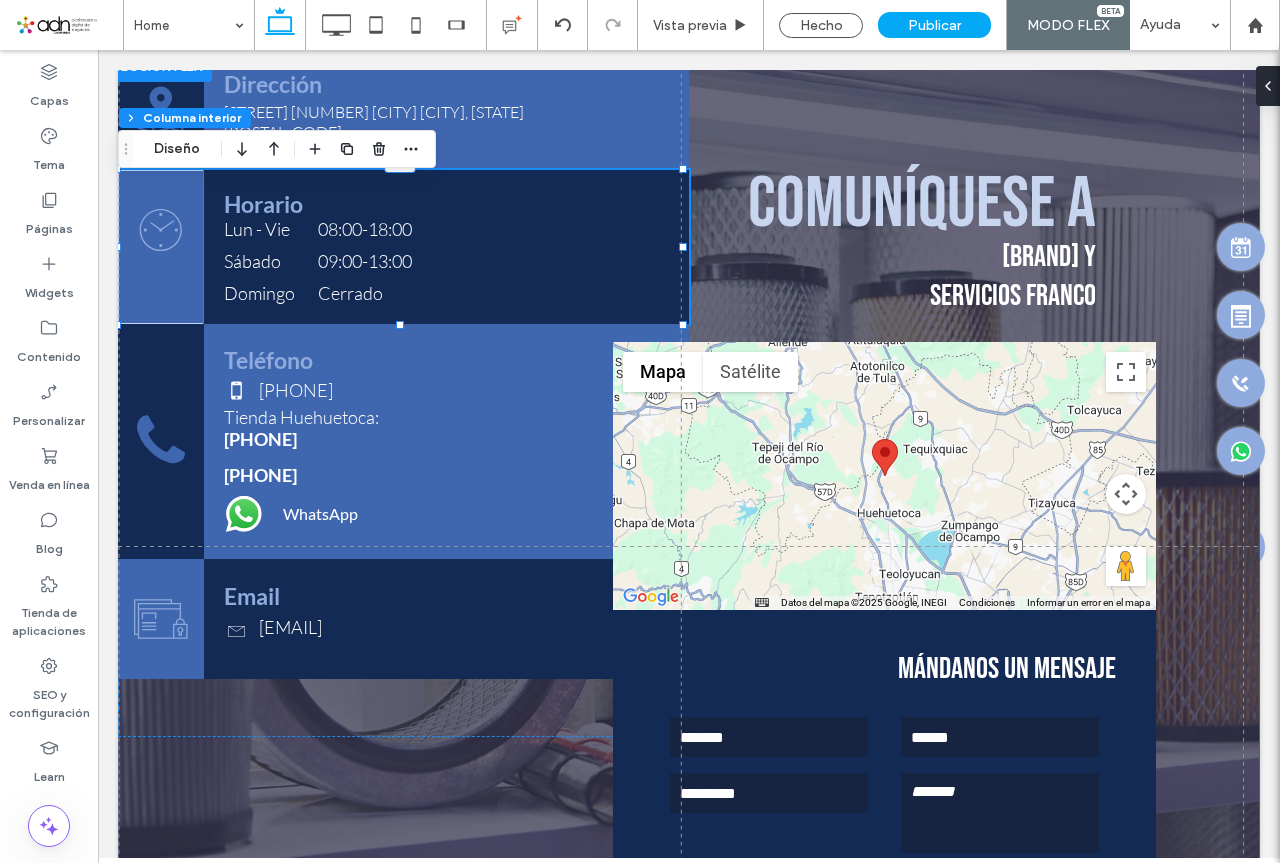 type on "**" 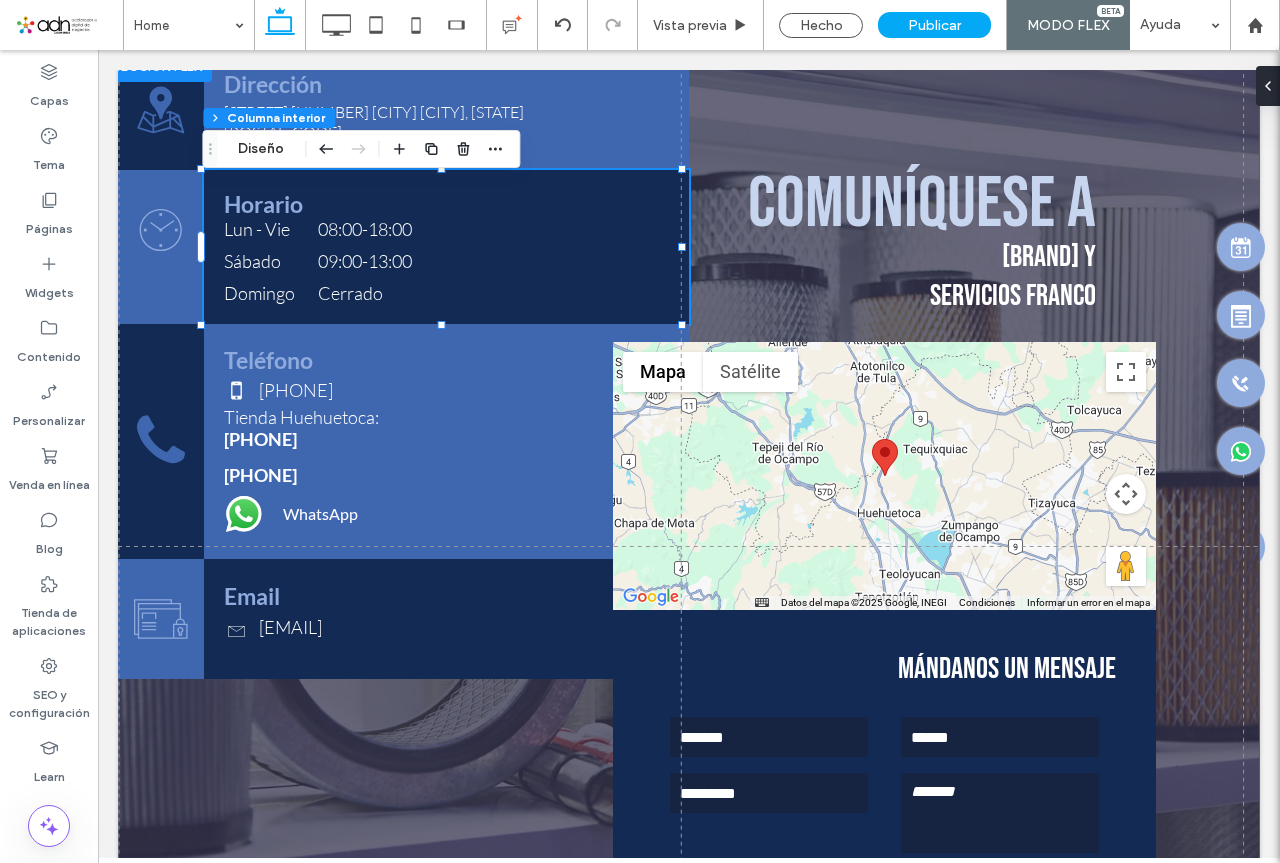 type on "**" 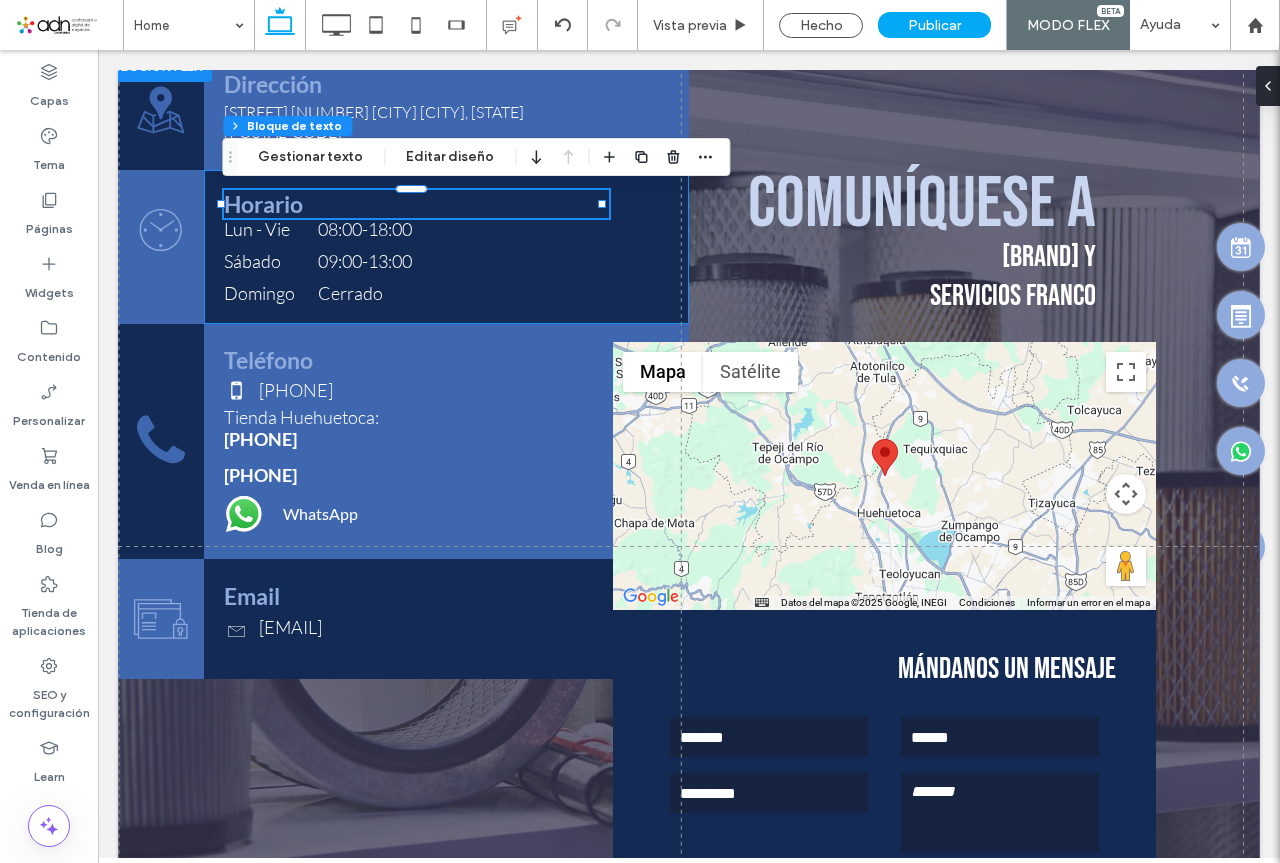 click on "Horario" at bounding box center [263, 204] 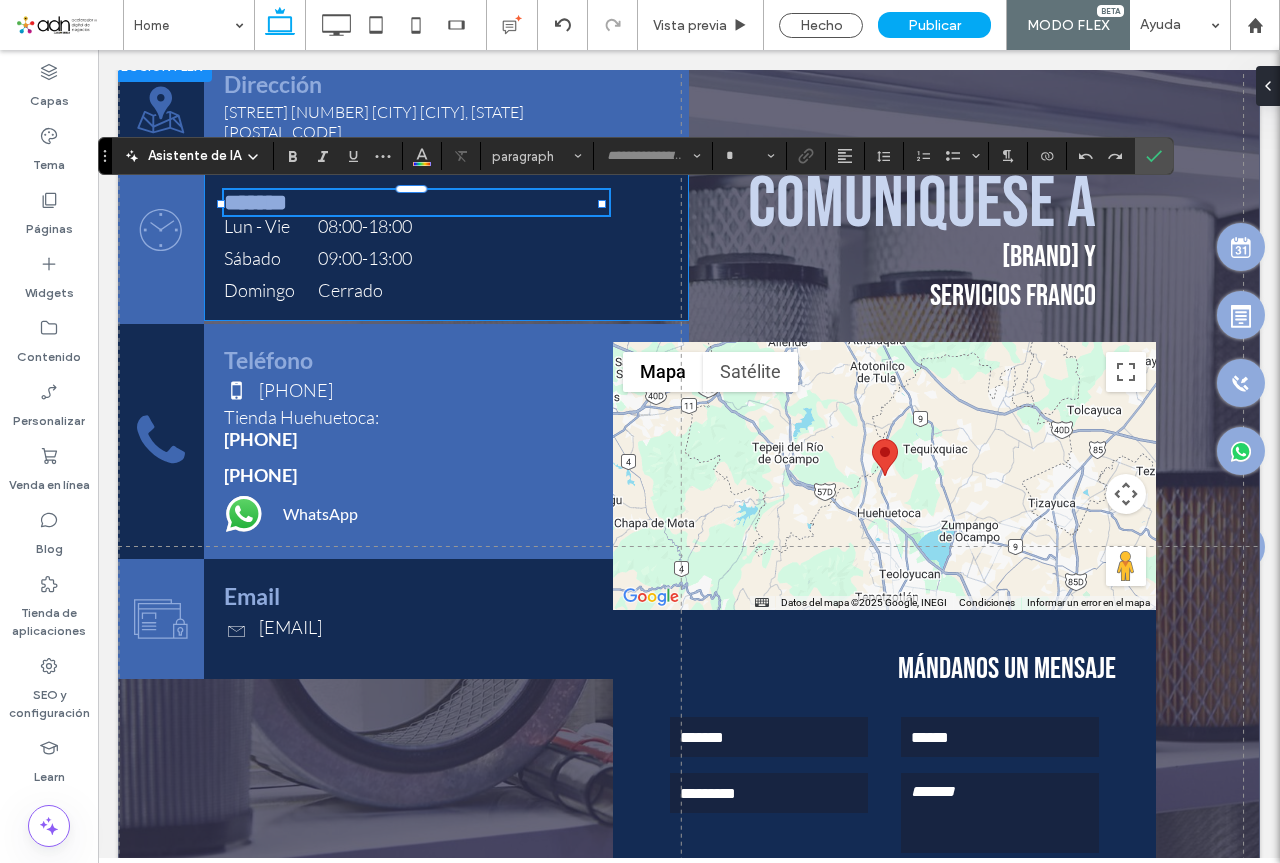 type on "****" 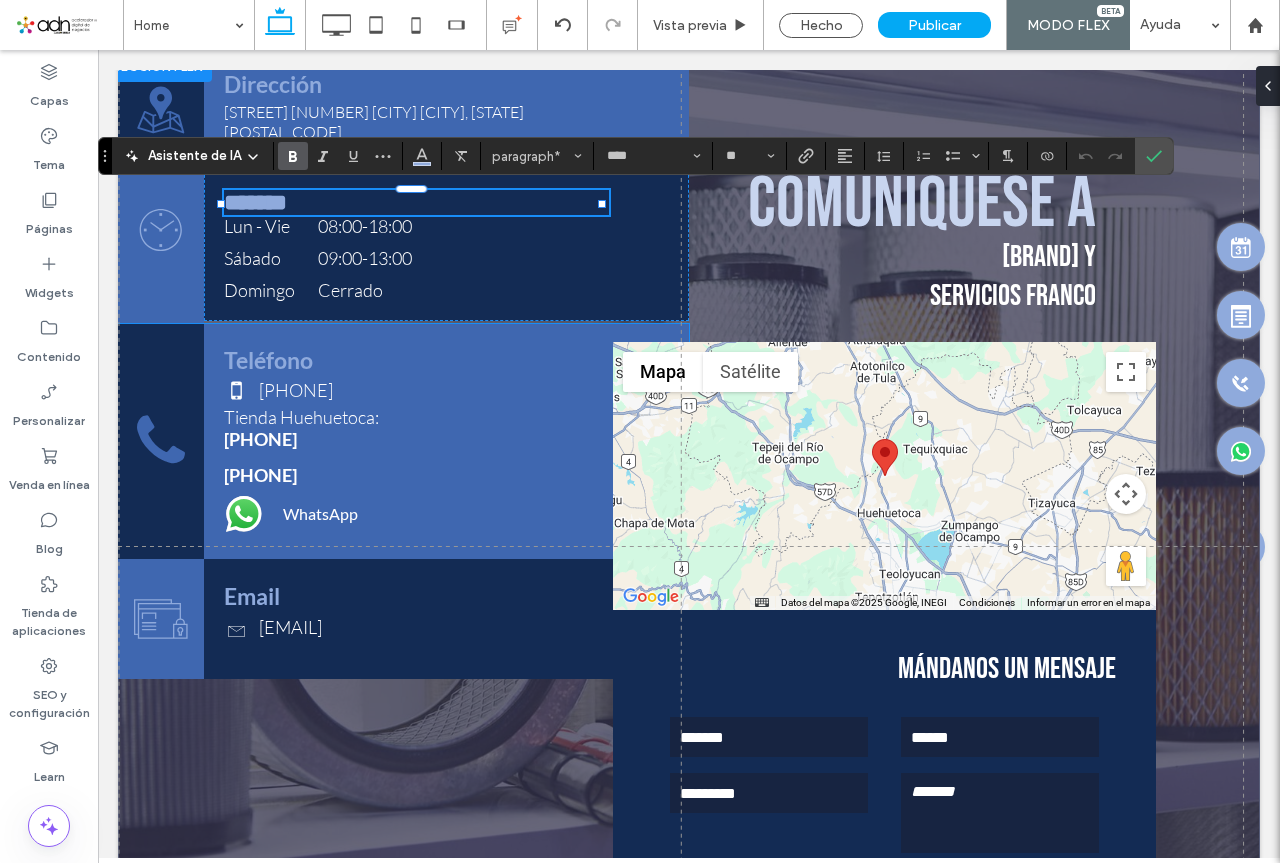 click on "Teléfono" at bounding box center (268, 360) 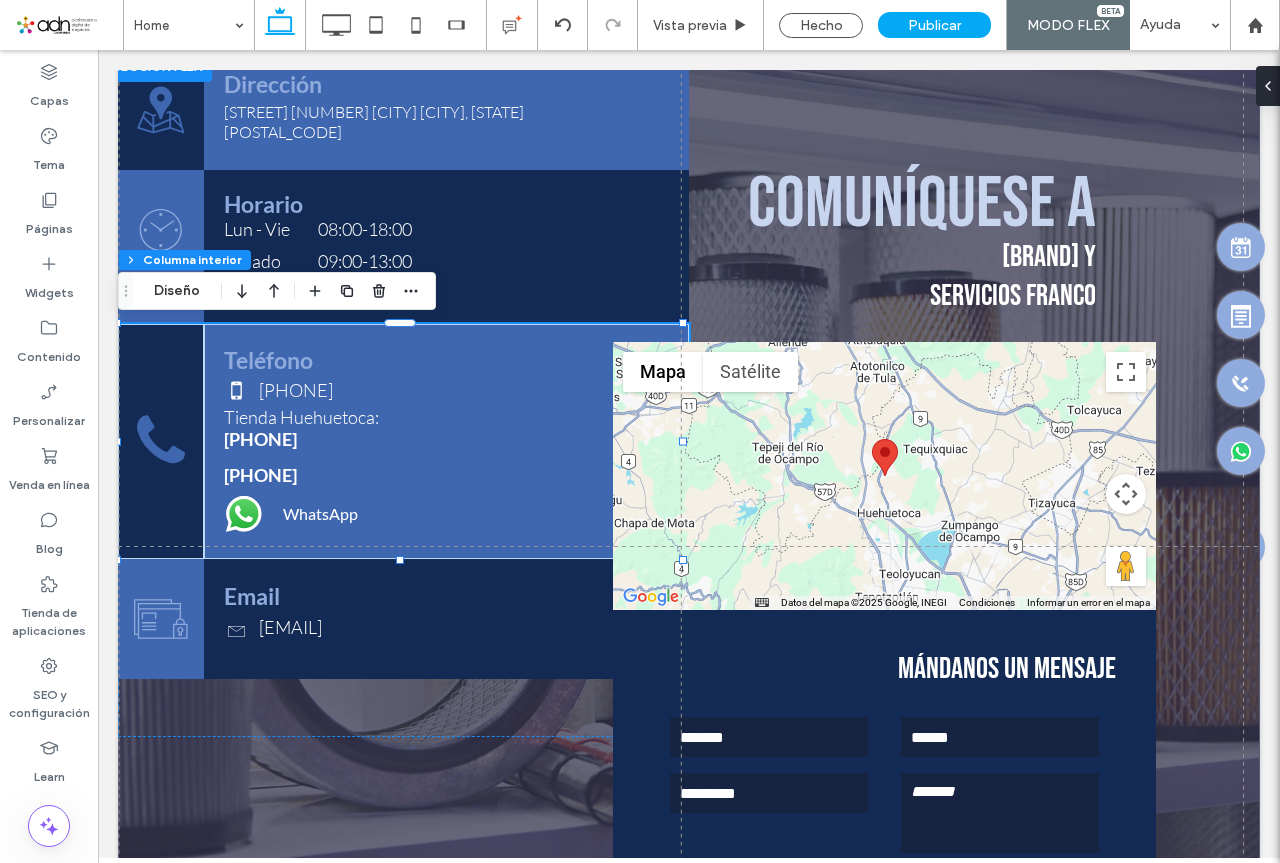 type on "**" 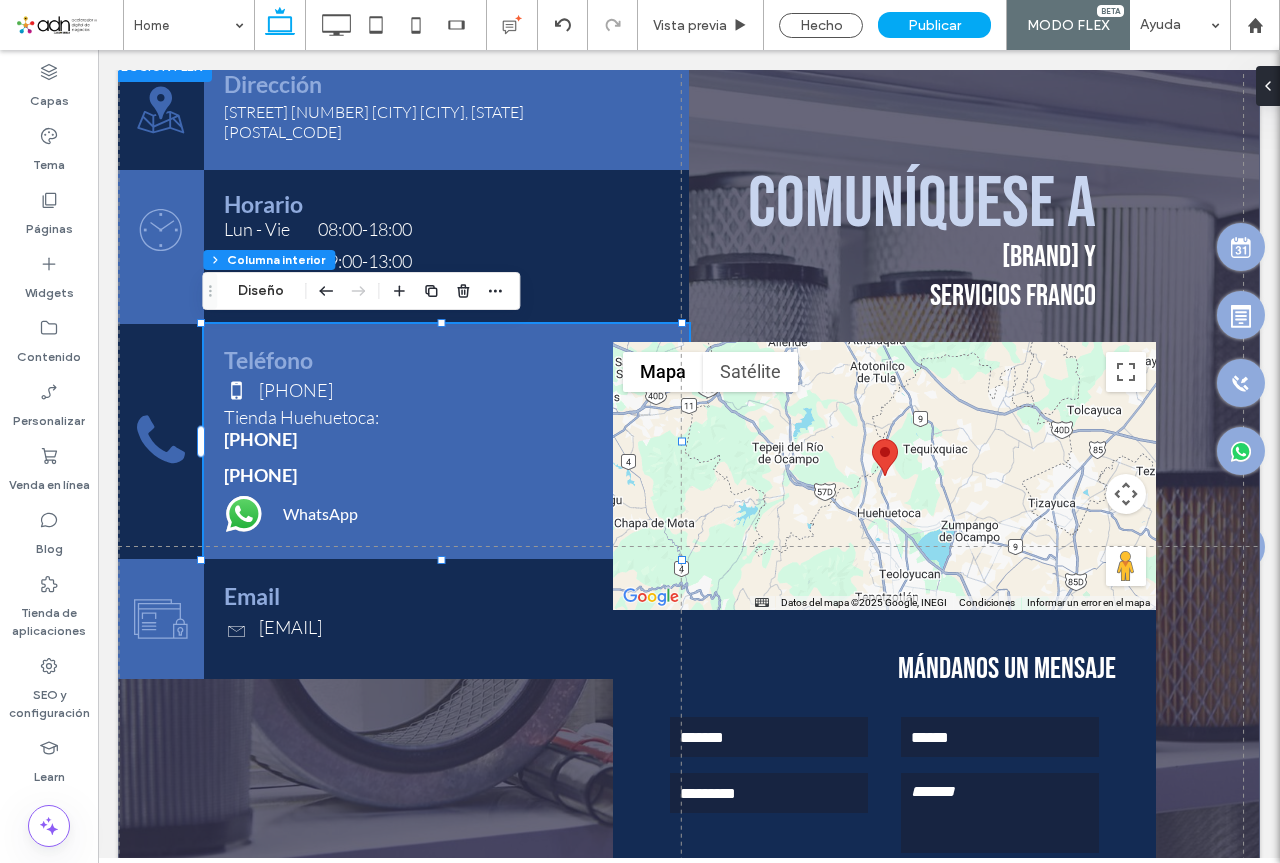 click on "Teléfono" at bounding box center (268, 360) 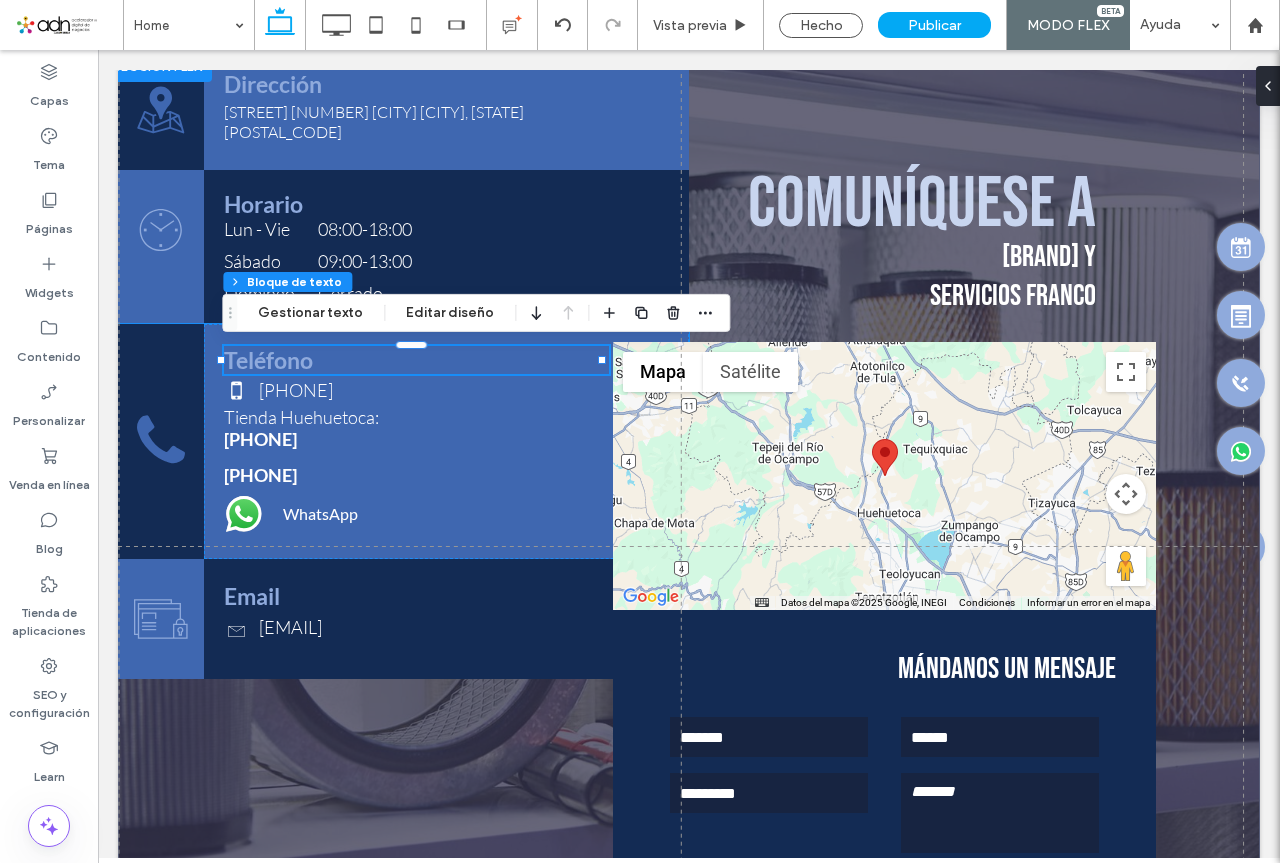 click on "Teléfono" at bounding box center [268, 360] 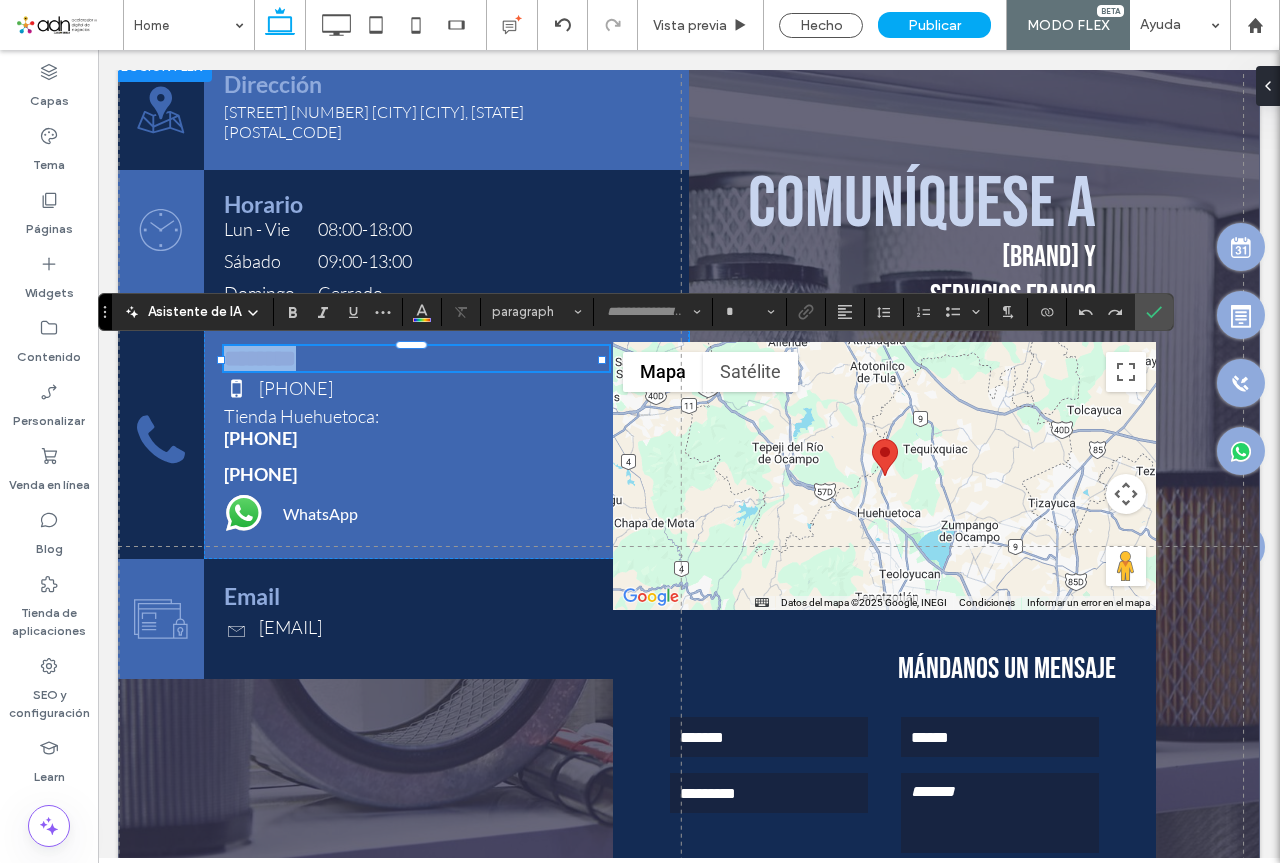 type on "****" 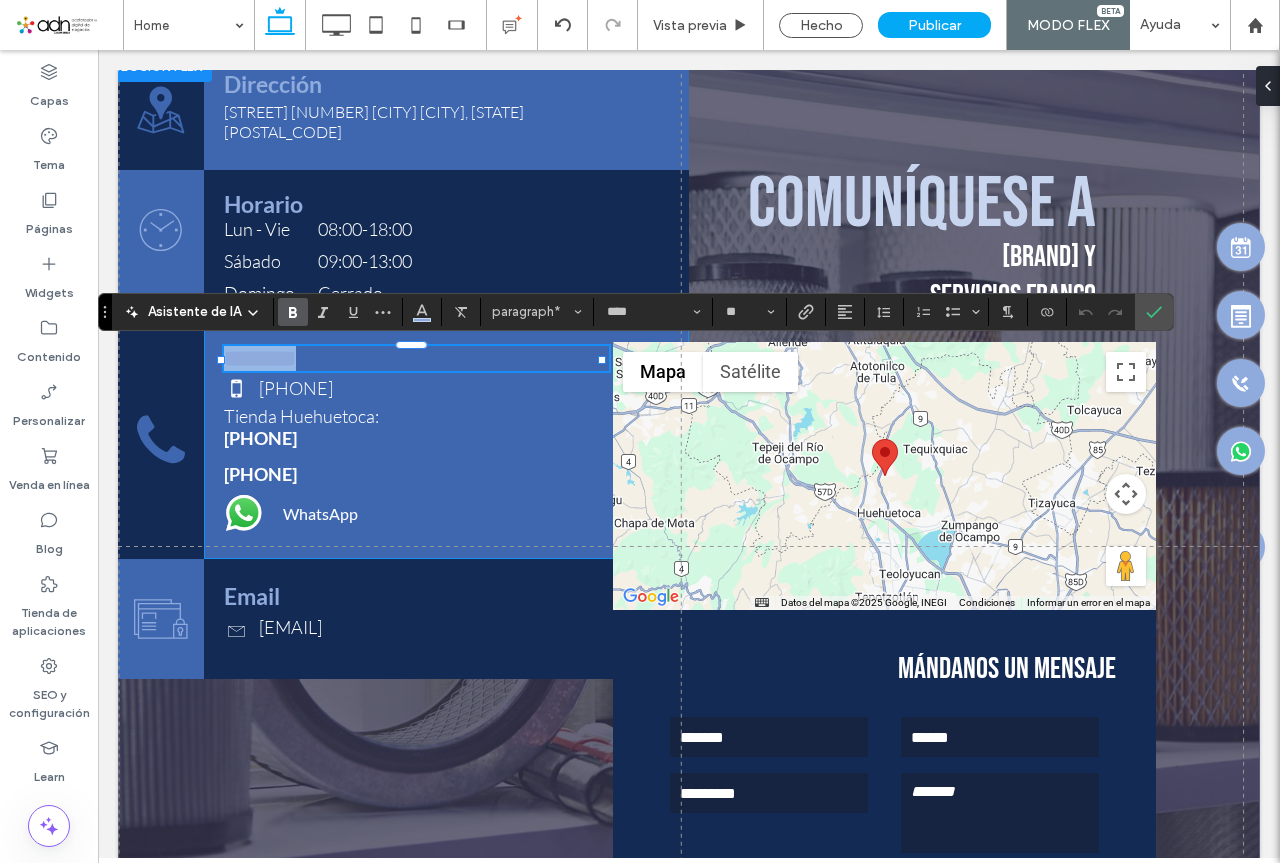 scroll, scrollTop: 3648, scrollLeft: 0, axis: vertical 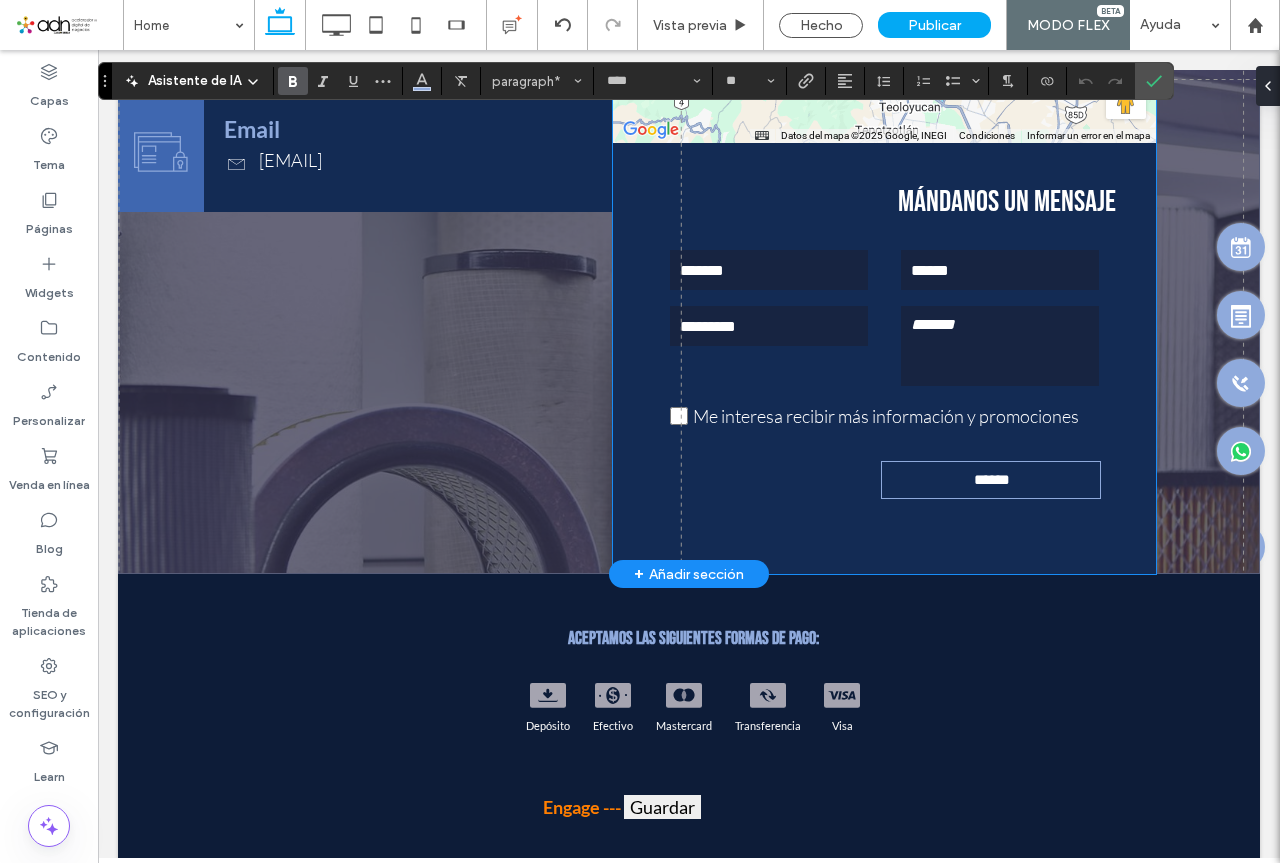 click on "Mándanos un mensaje" at bounding box center (1007, 202) 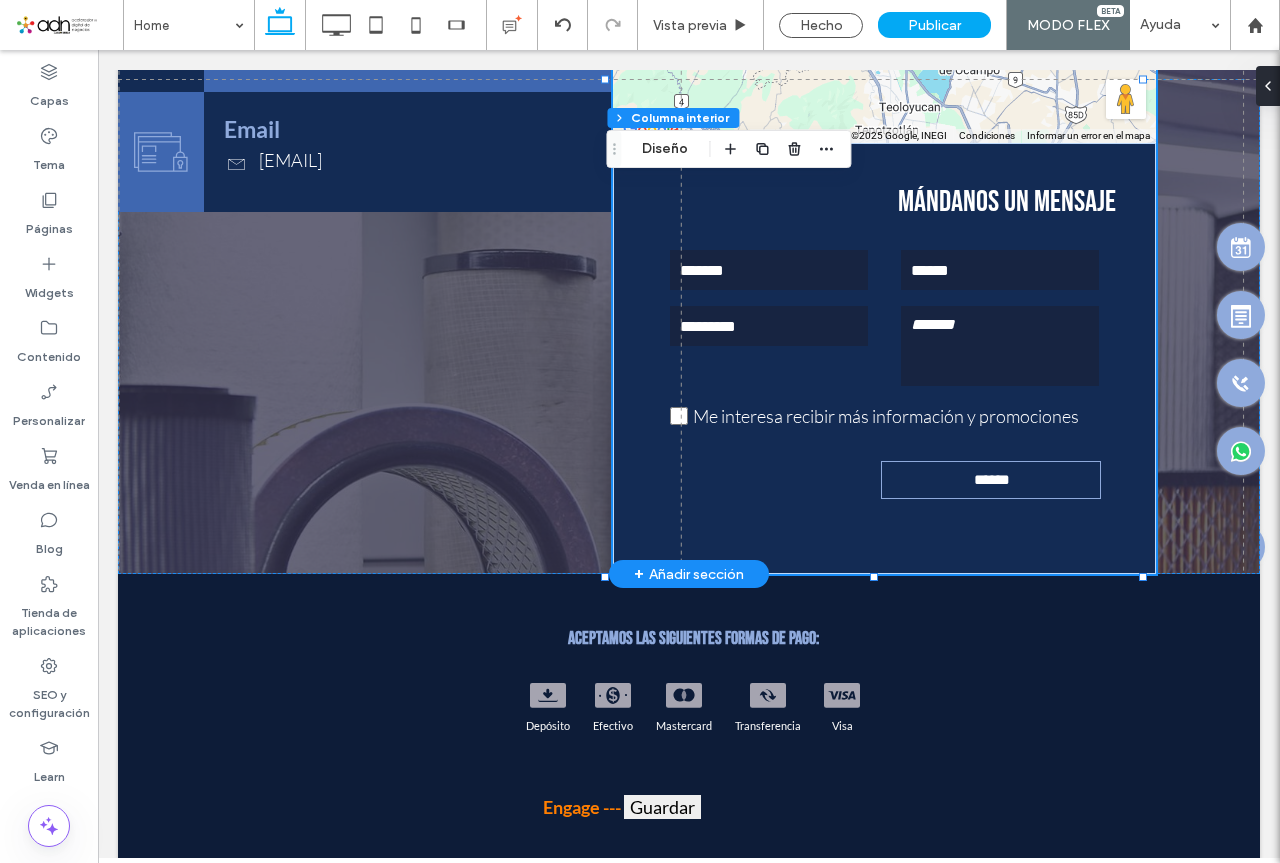 type on "**" 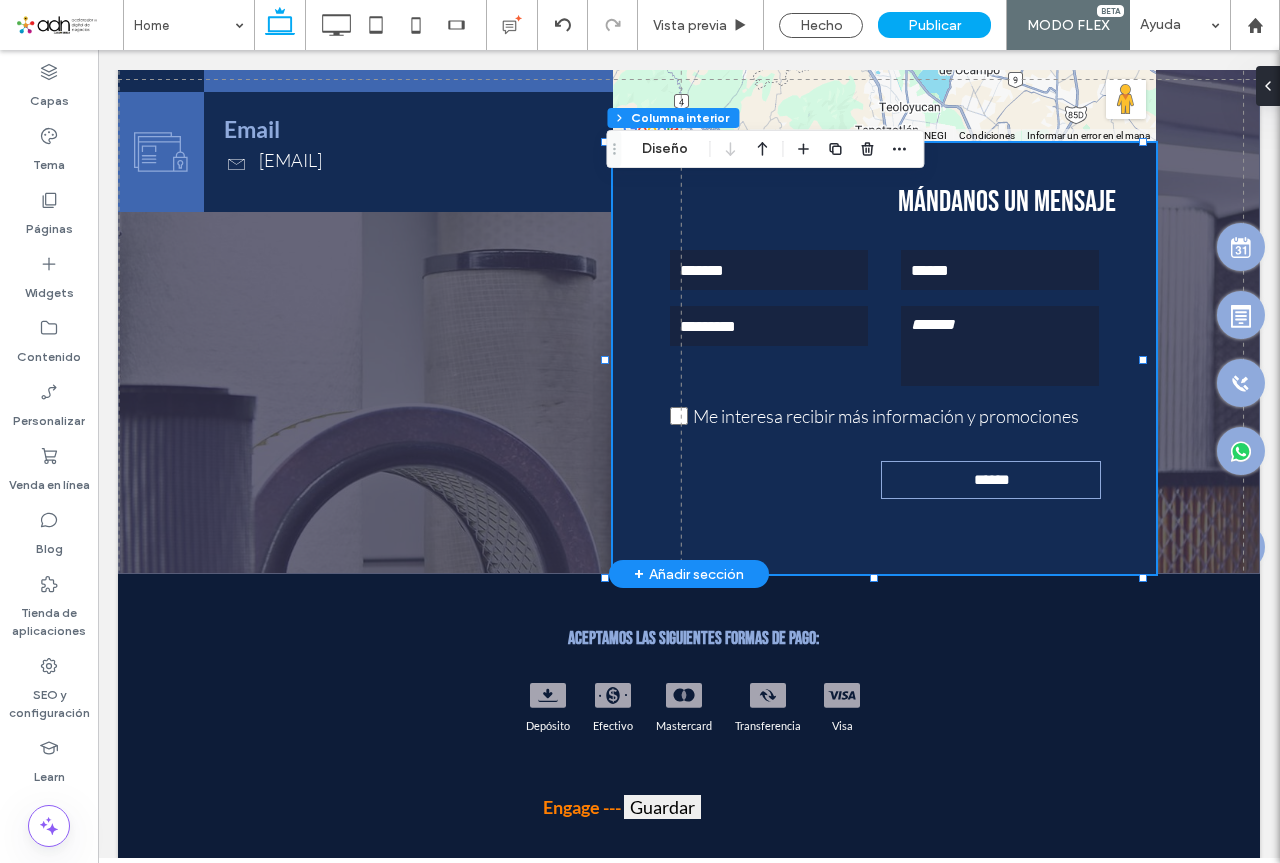 type on "**" 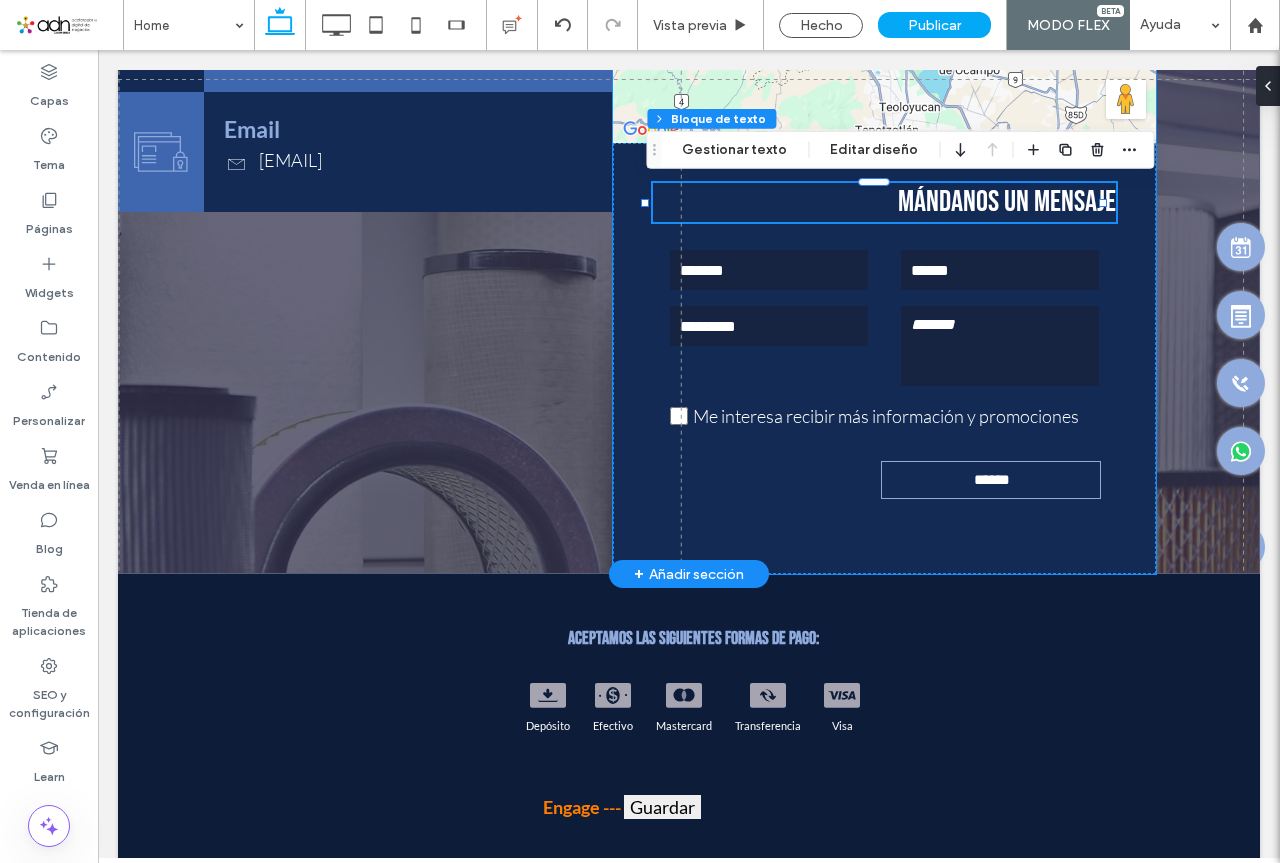 click on "Mándanos un mensaje" at bounding box center (1007, 202) 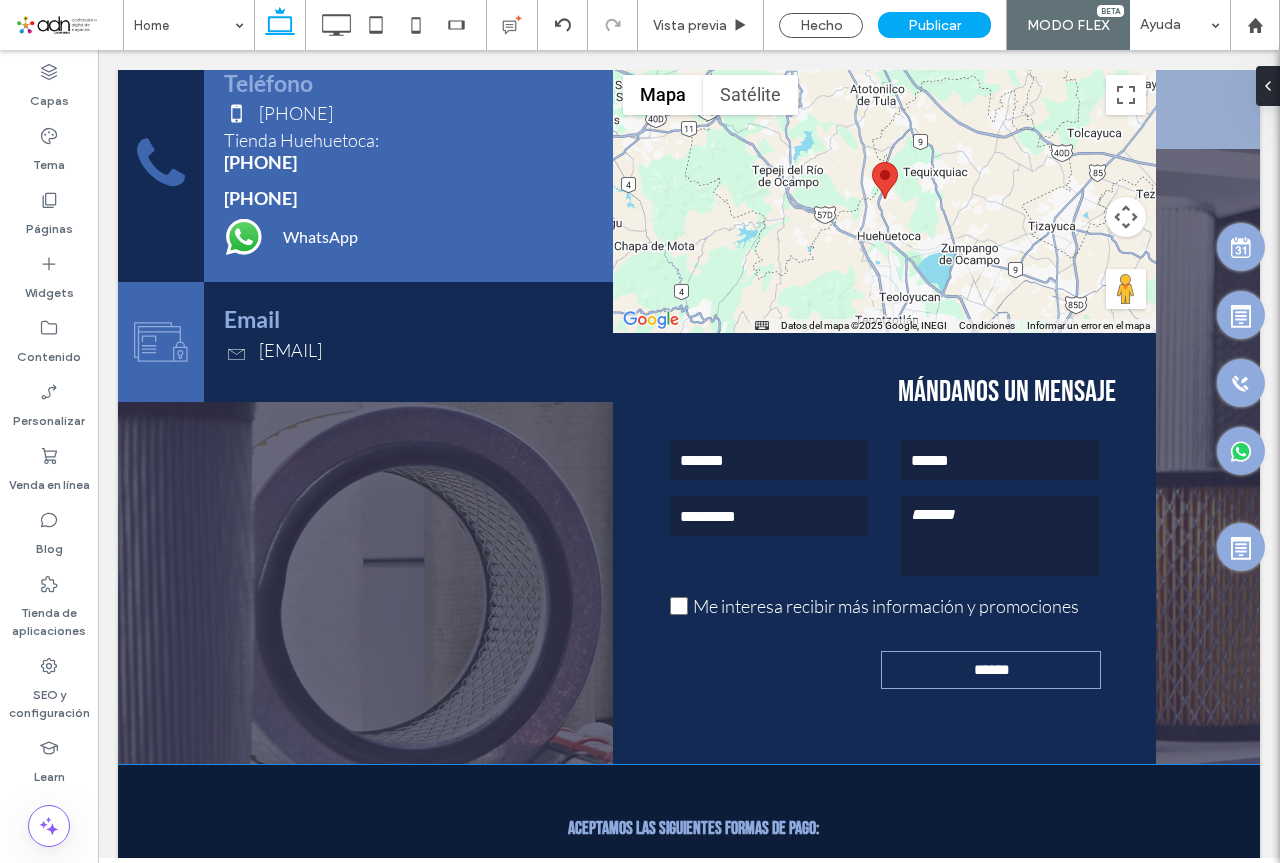 scroll, scrollTop: 2992, scrollLeft: 0, axis: vertical 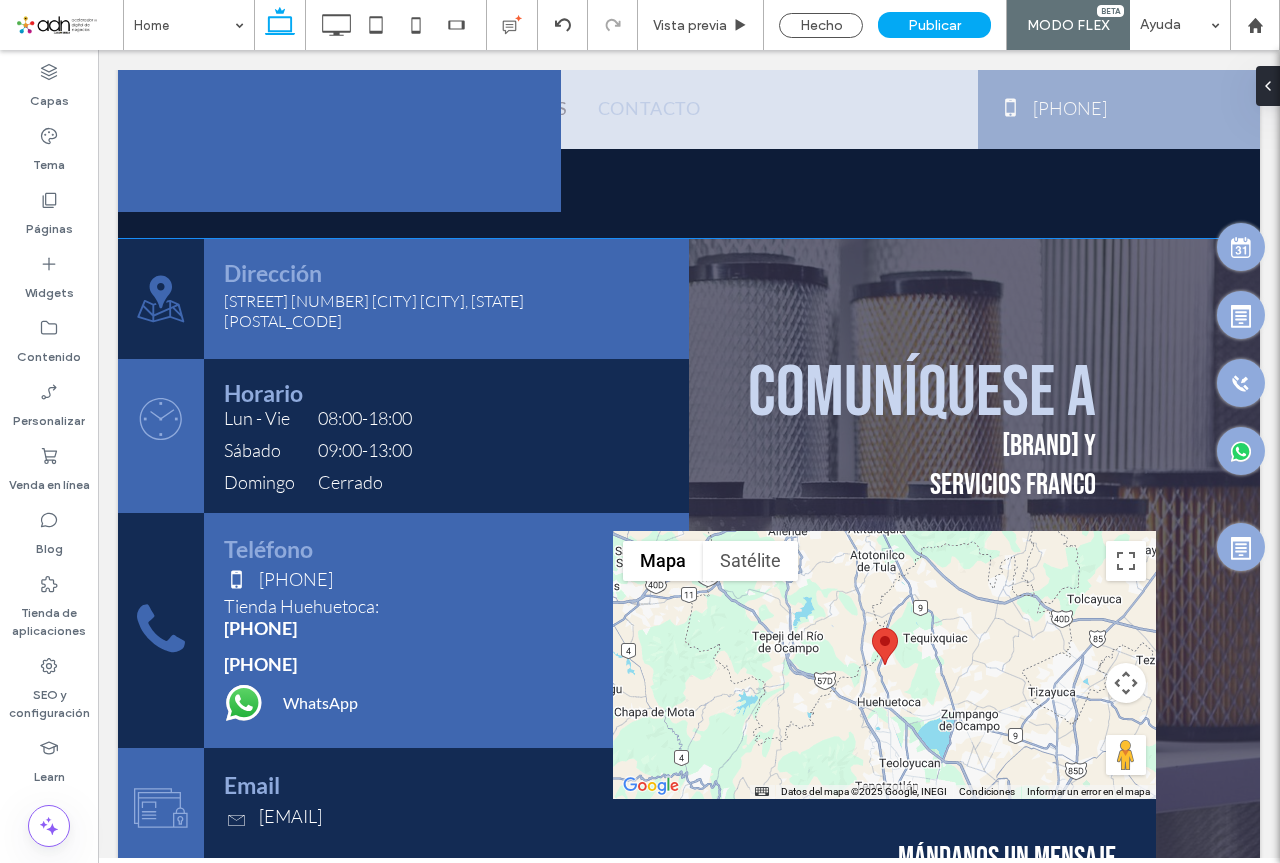 click on "Comuníquese a" at bounding box center [922, 393] 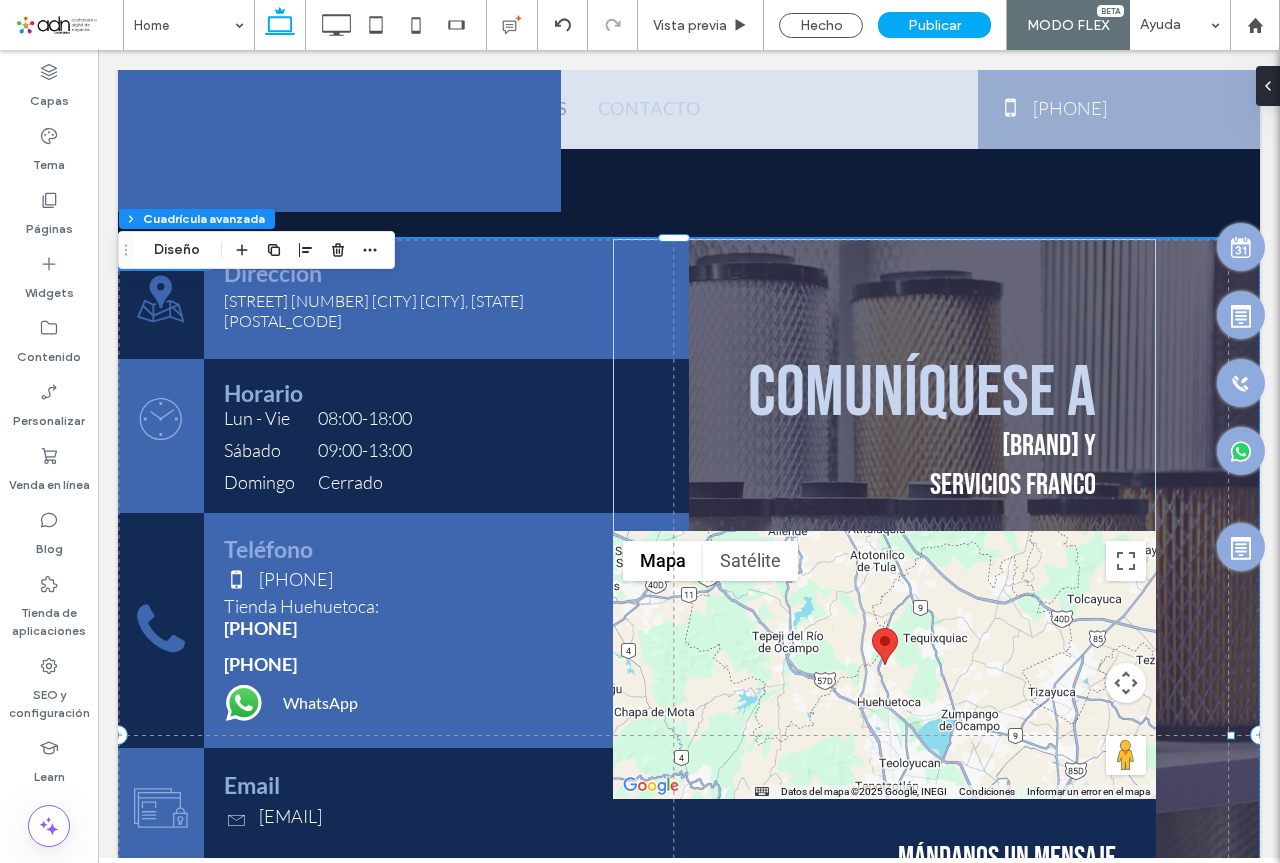 click on "Comuníquese a" at bounding box center [922, 393] 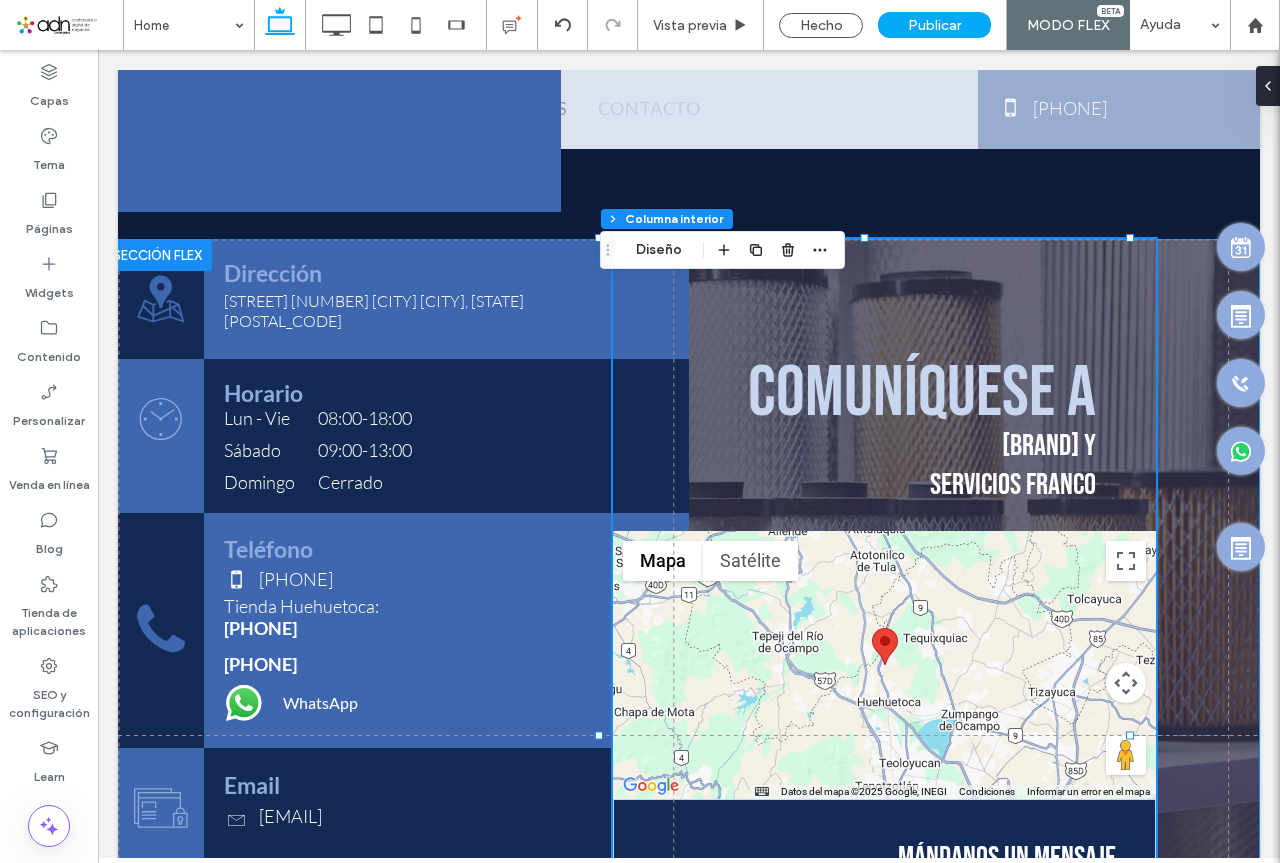 type on "**" 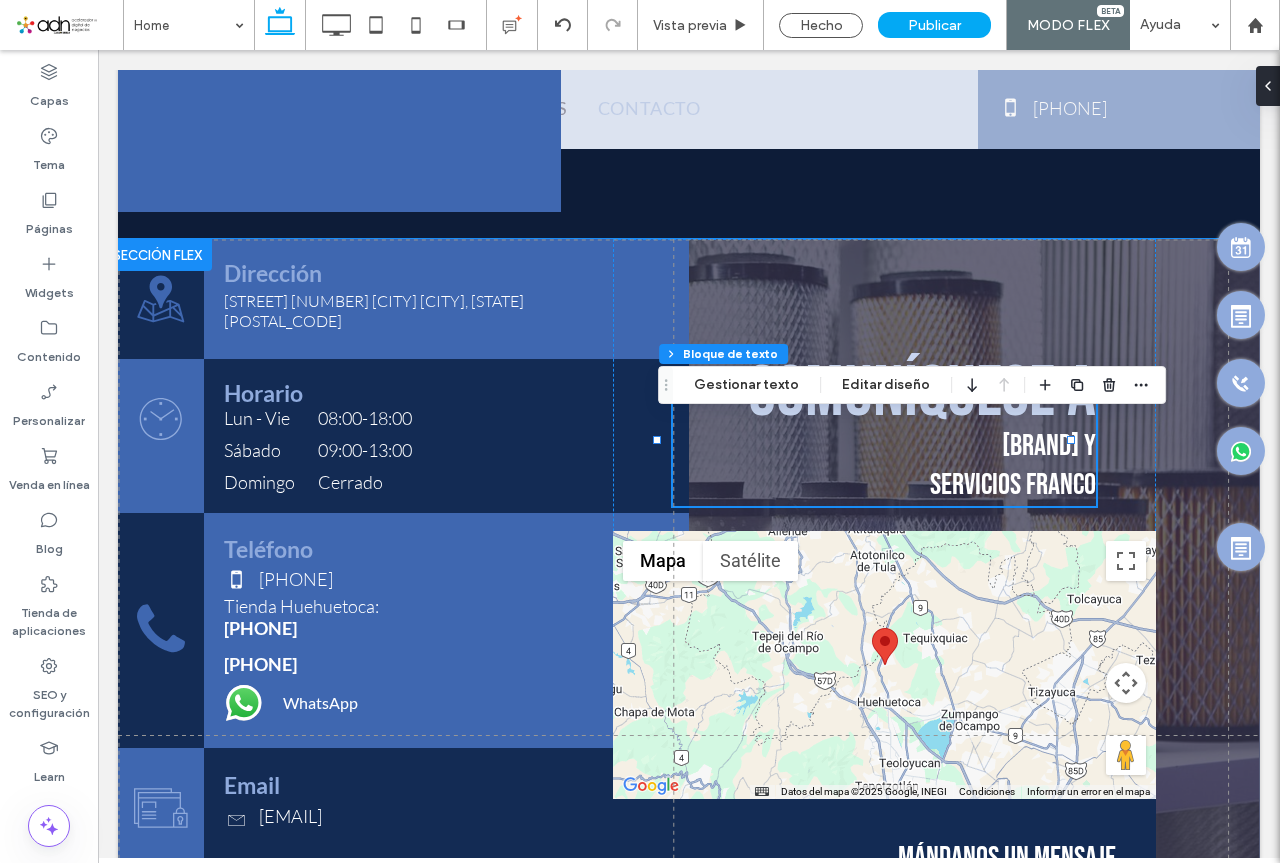 click on "Comuníquese a" at bounding box center [922, 393] 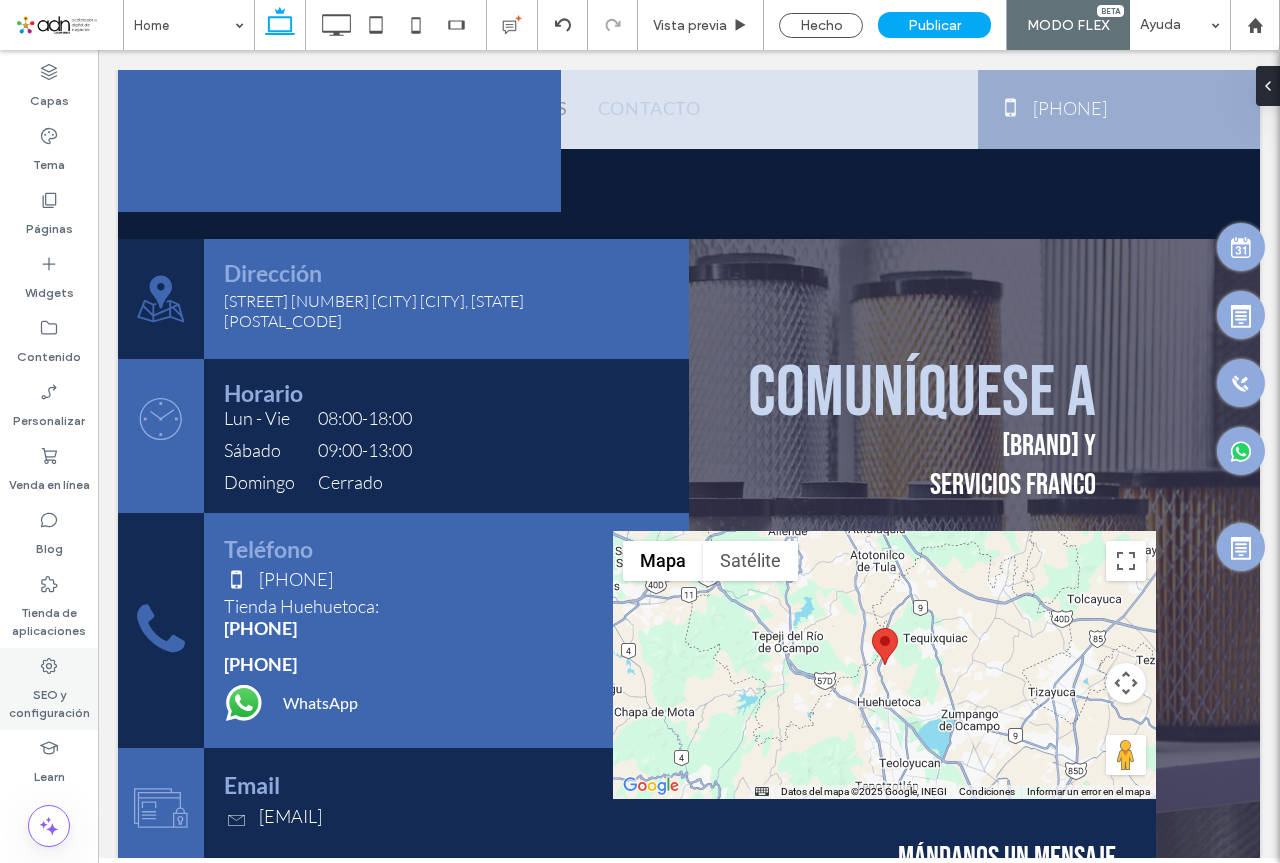 click on "SEO y configuración" at bounding box center (49, 699) 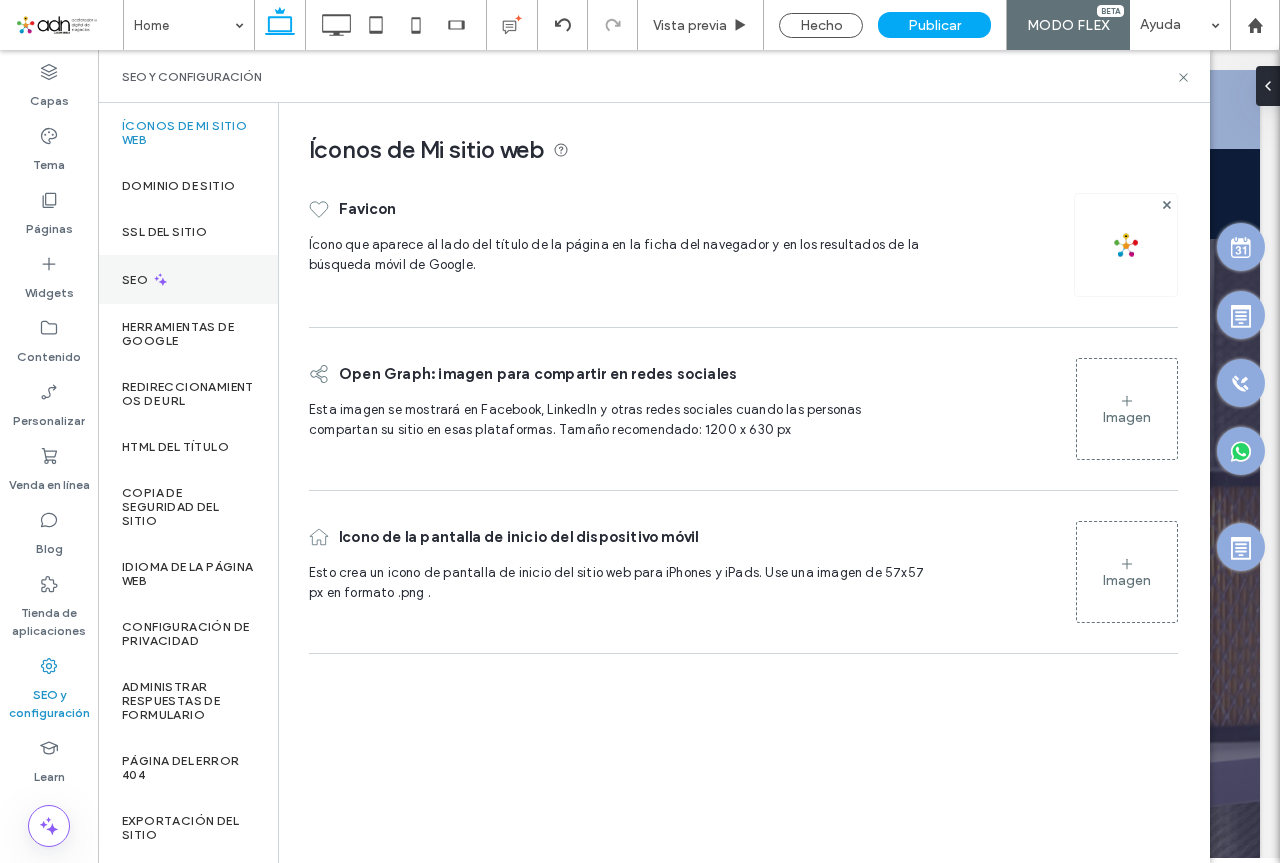 click on "SEO" at bounding box center [137, 280] 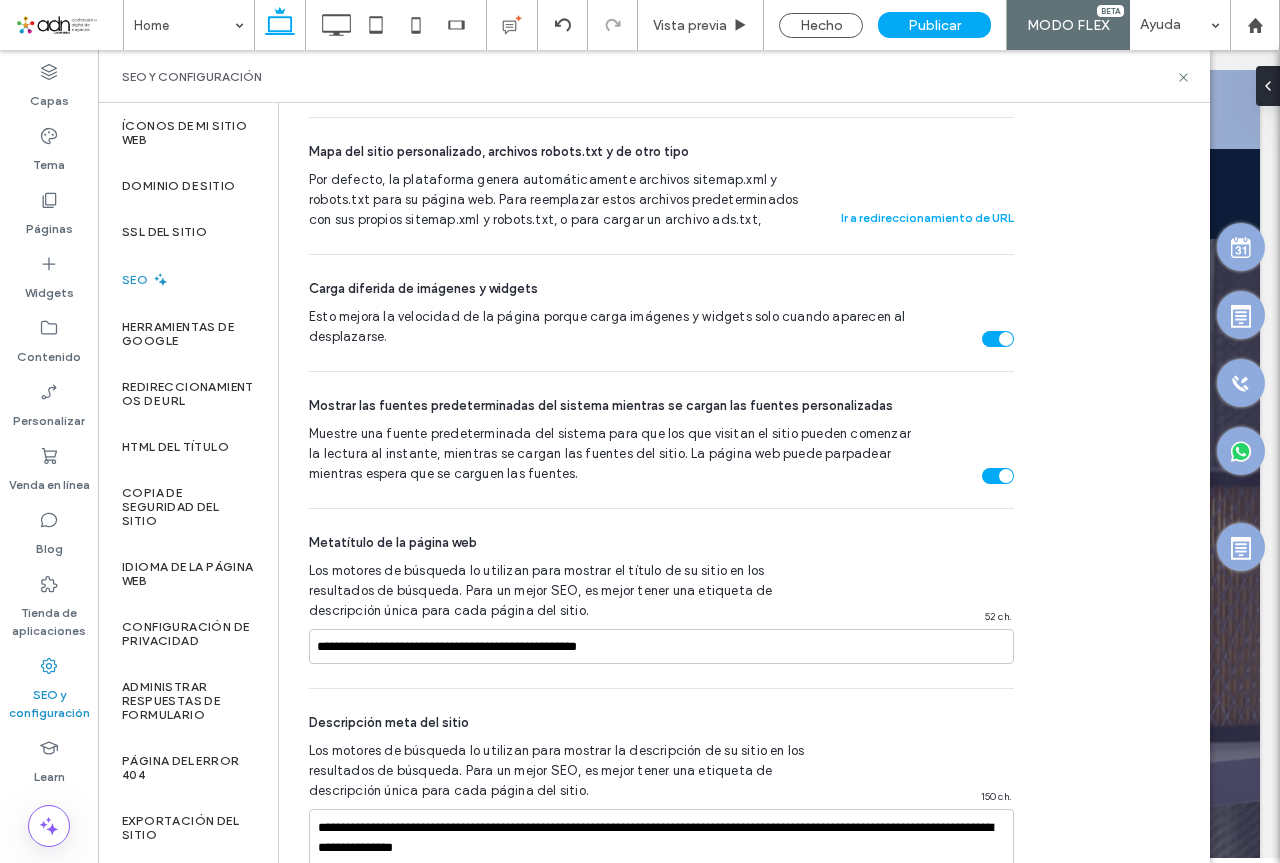 scroll, scrollTop: 933, scrollLeft: 0, axis: vertical 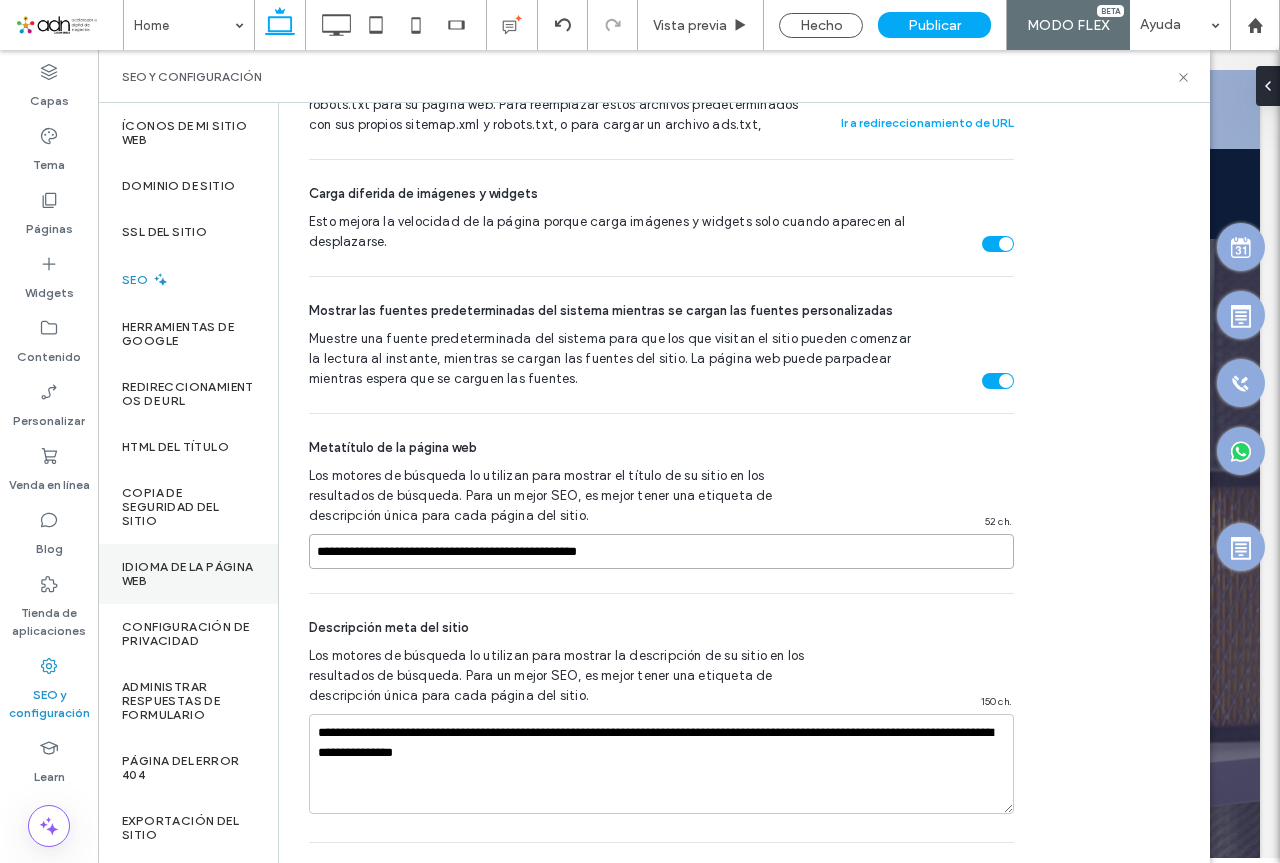 drag, startPoint x: 669, startPoint y: 556, endPoint x: 219, endPoint y: 555, distance: 450.0011 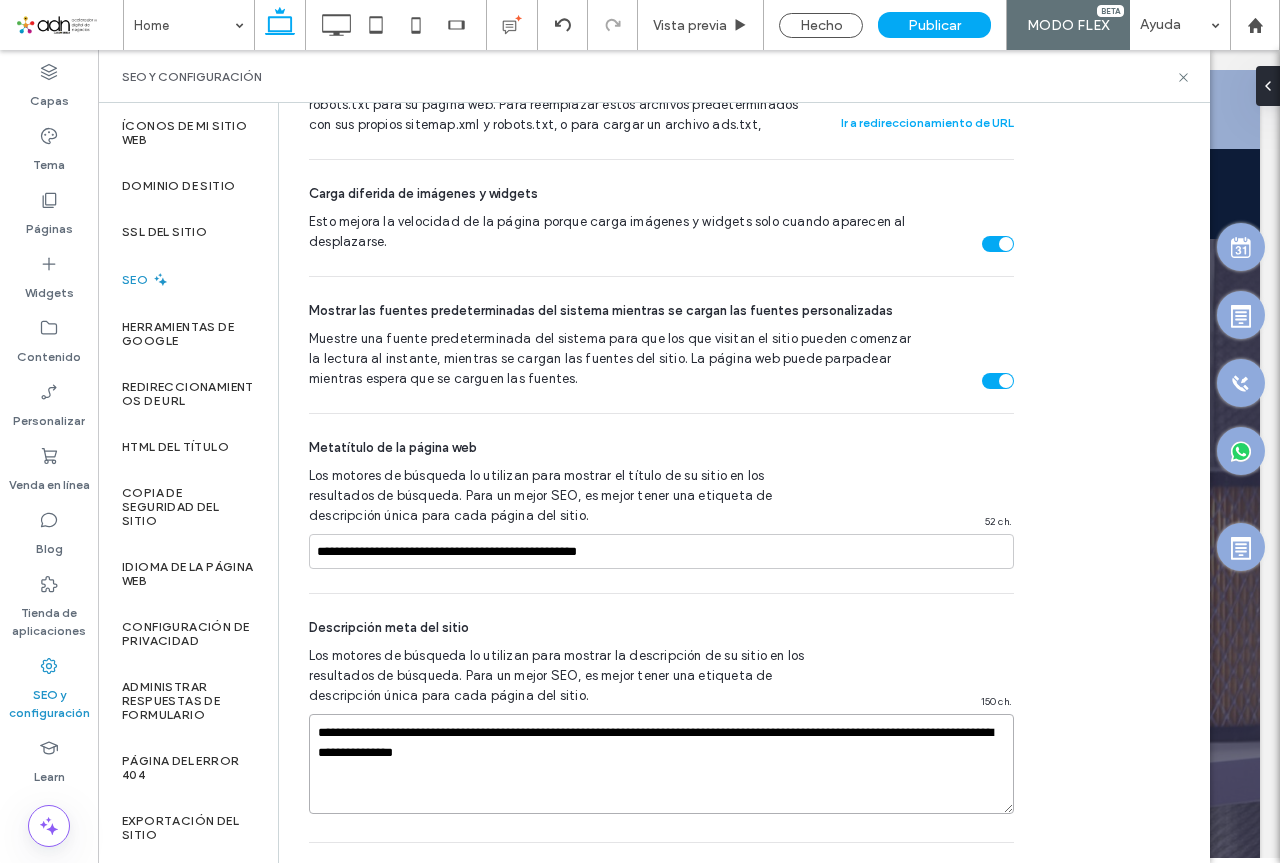 drag, startPoint x: 616, startPoint y: 758, endPoint x: 280, endPoint y: 738, distance: 336.59473 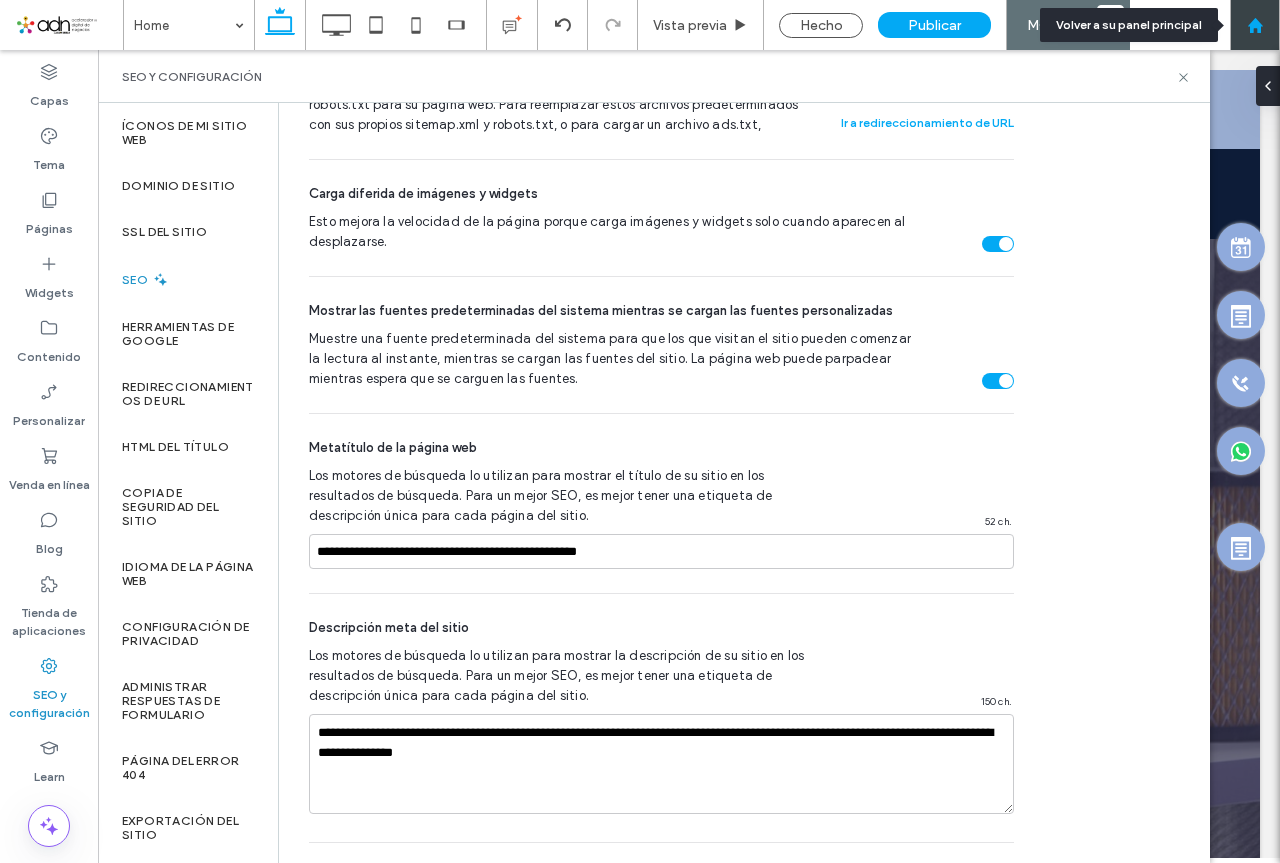click 